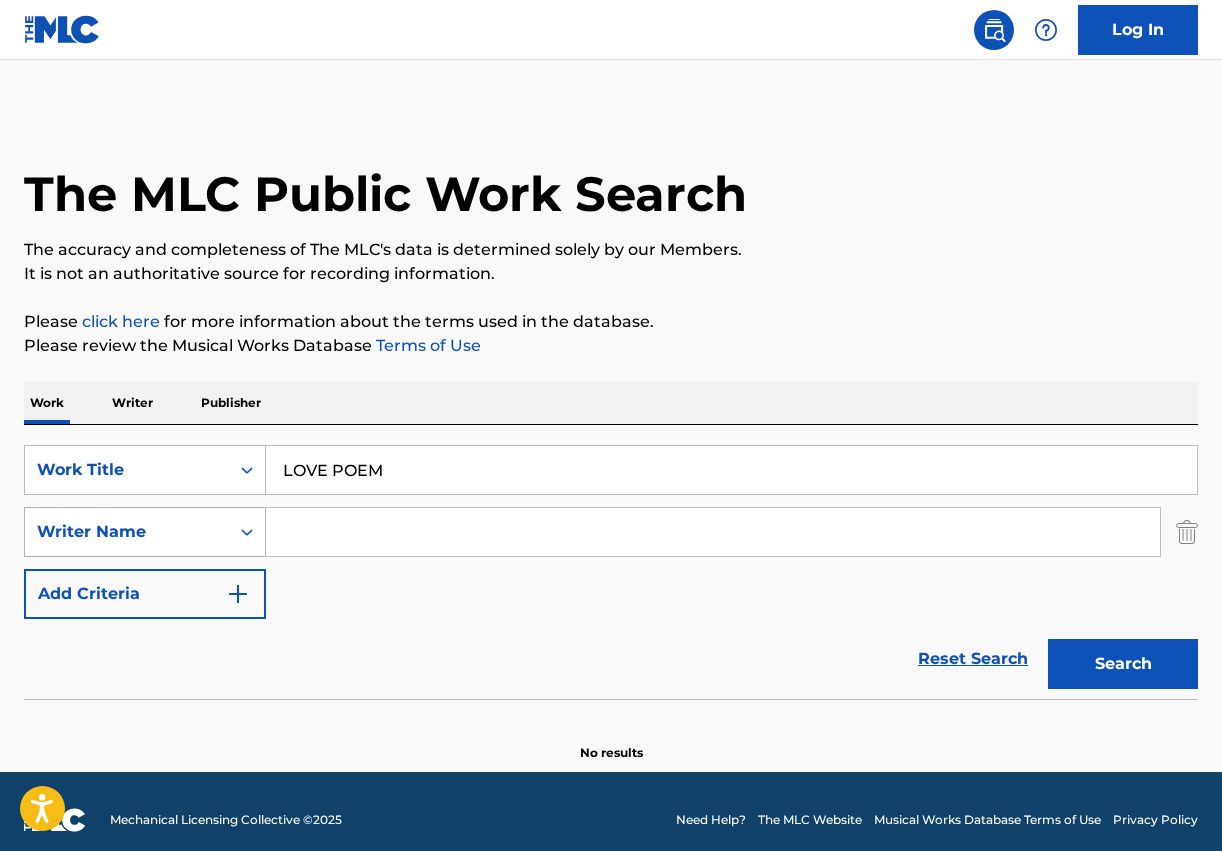 scroll, scrollTop: 0, scrollLeft: 0, axis: both 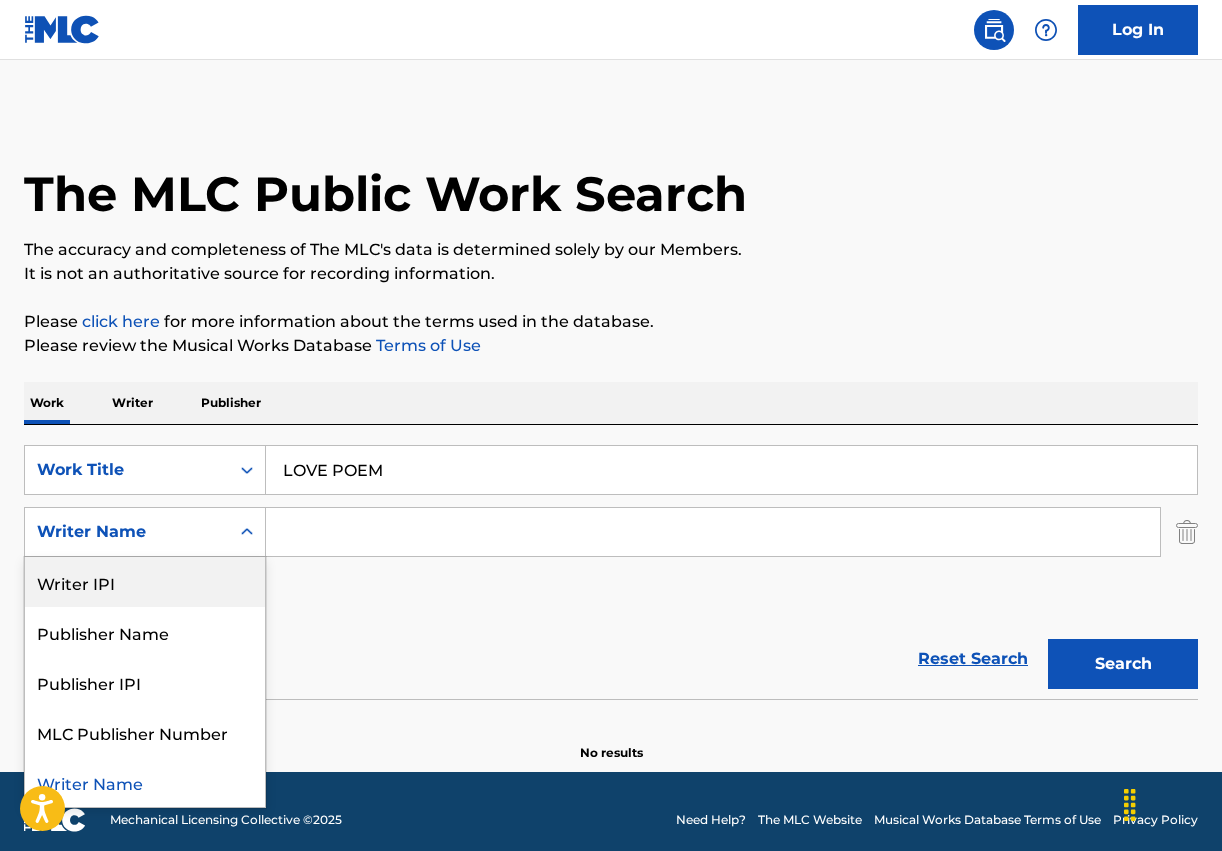 click on "Search" at bounding box center (1123, 664) 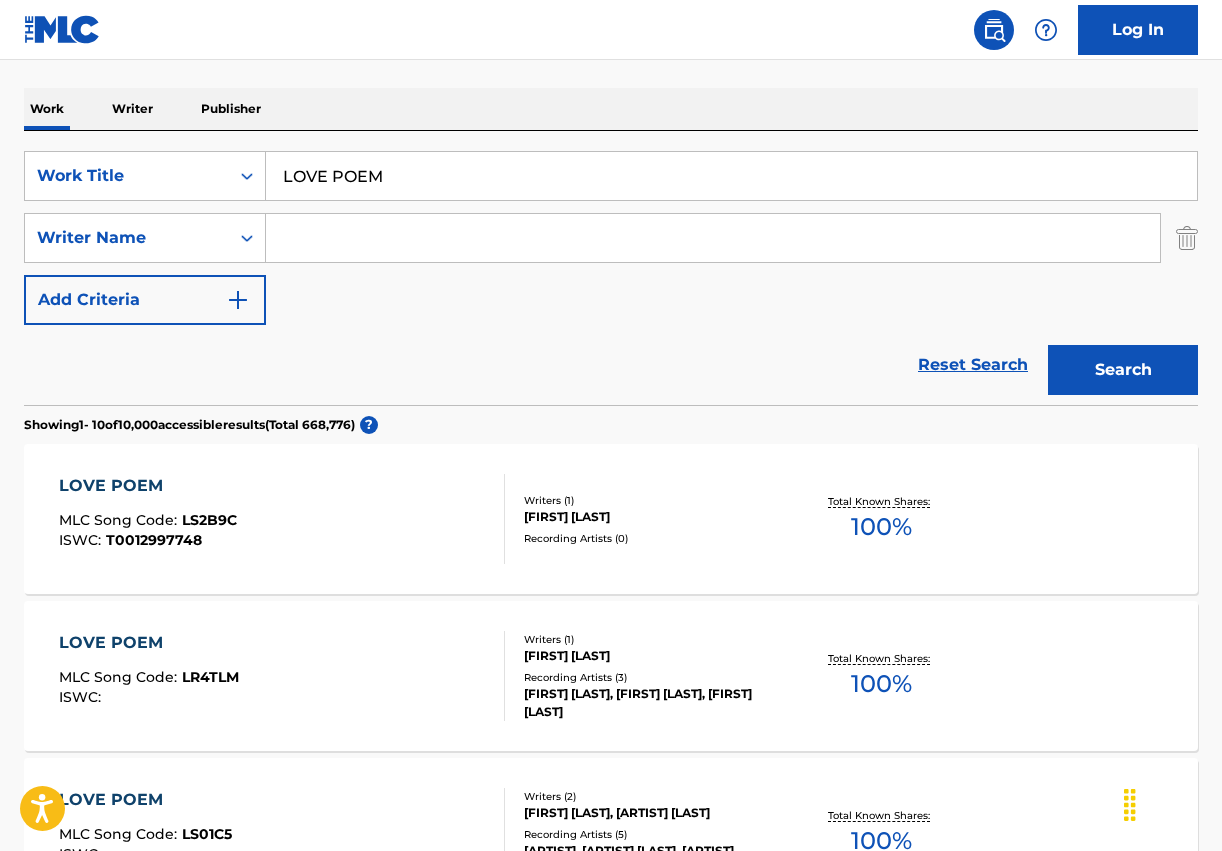 scroll, scrollTop: 259, scrollLeft: 0, axis: vertical 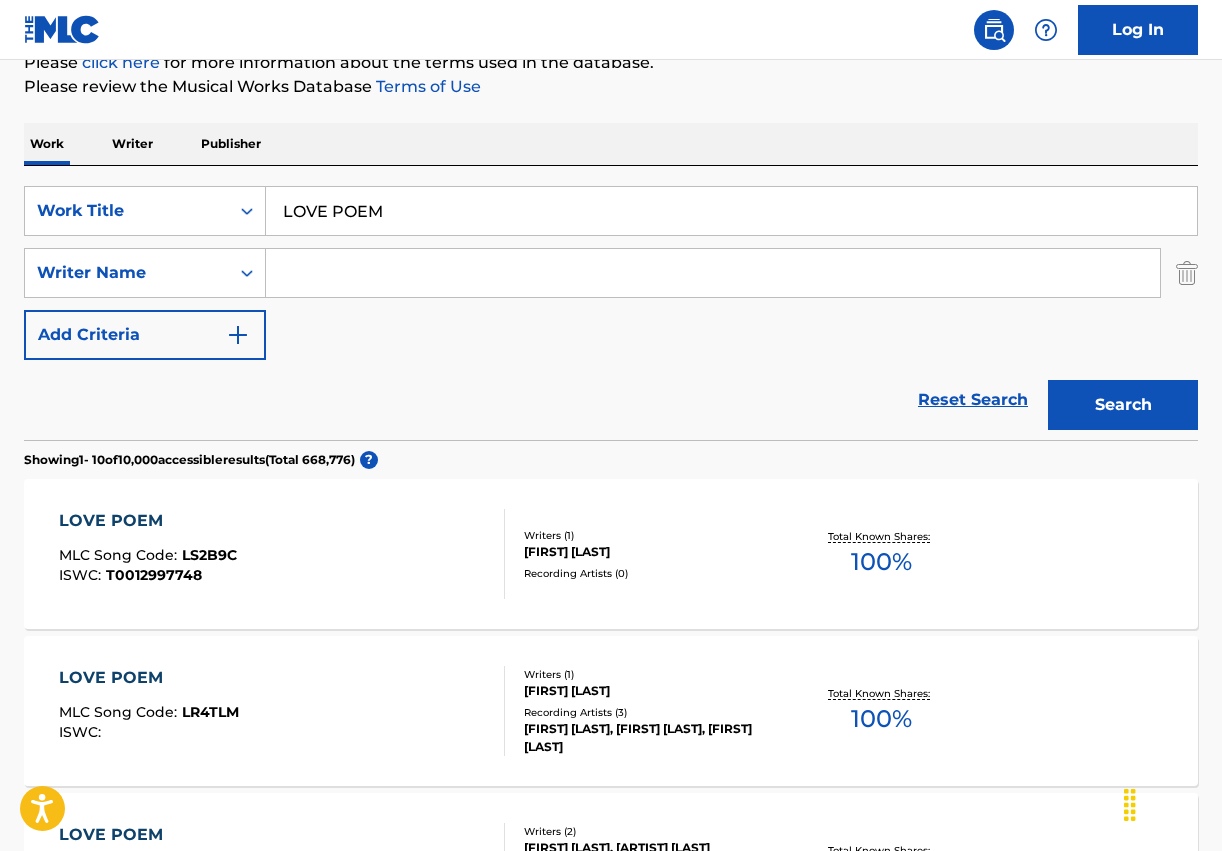 click at bounding box center [713, 273] 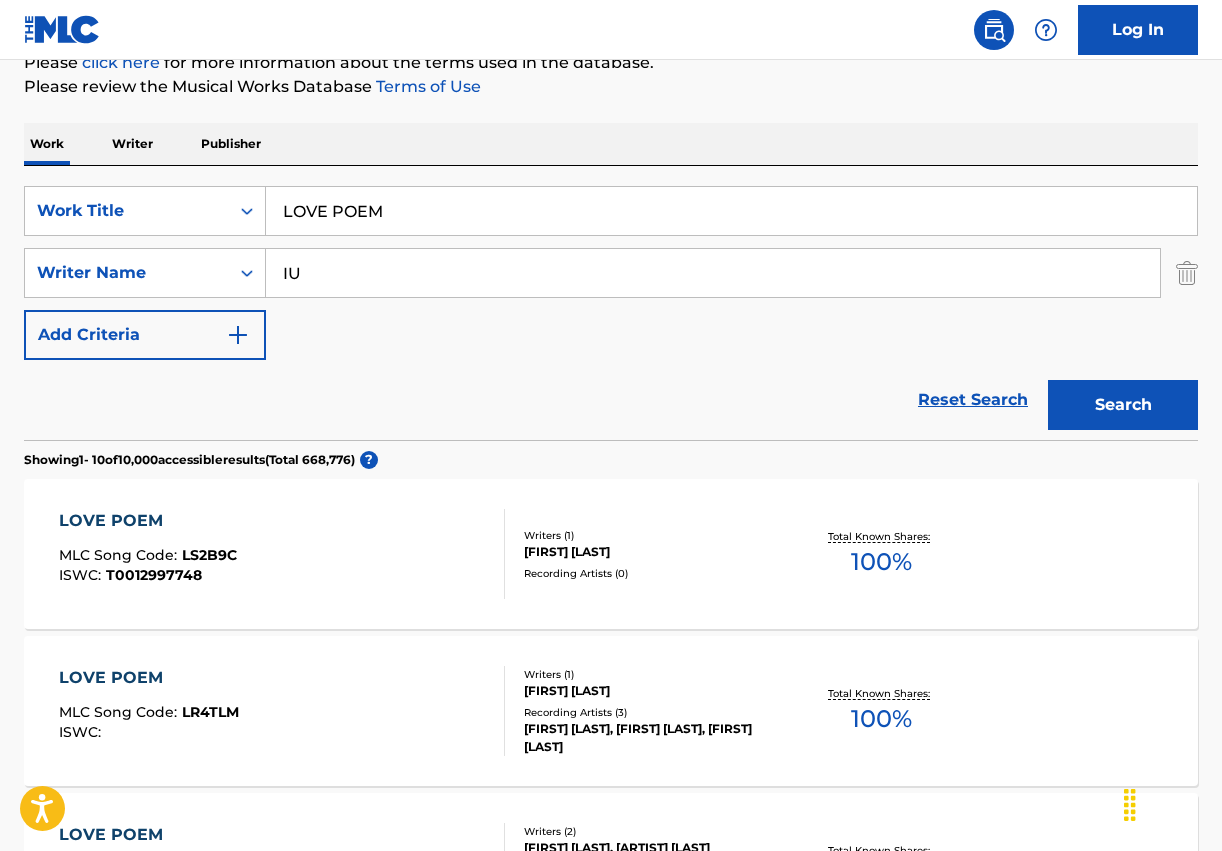 type on "IU" 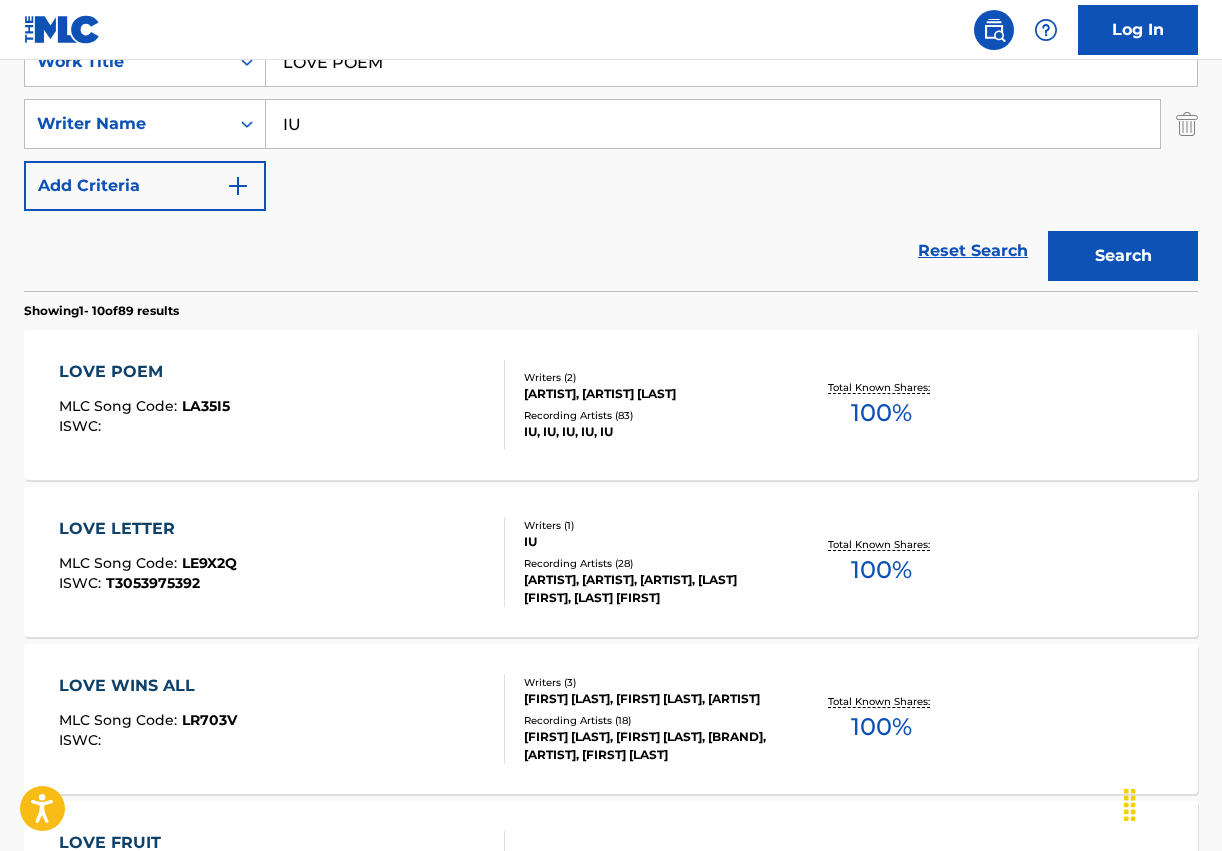 scroll, scrollTop: 459, scrollLeft: 0, axis: vertical 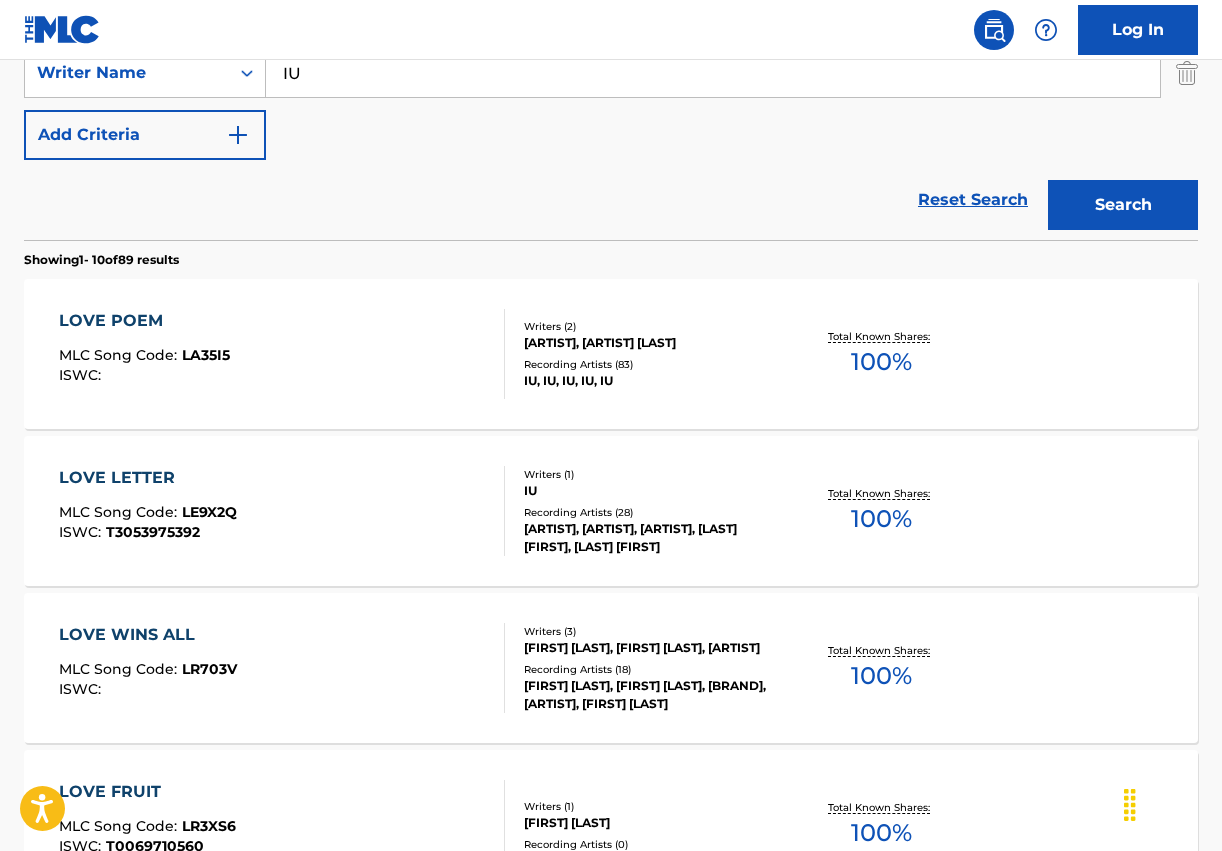 click on "LOVE POEM MLC Song Code : LA35I5 ISWC :" at bounding box center (282, 354) 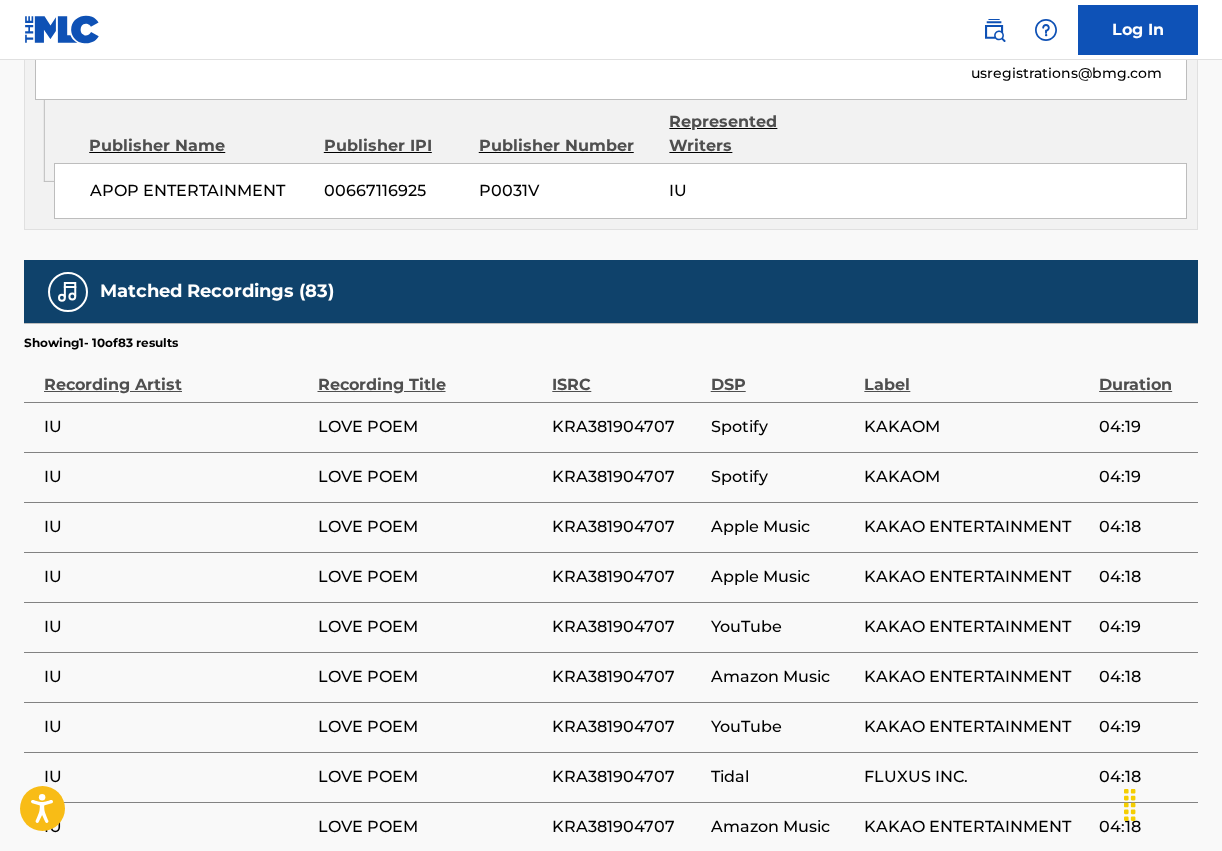 scroll, scrollTop: 1769, scrollLeft: 0, axis: vertical 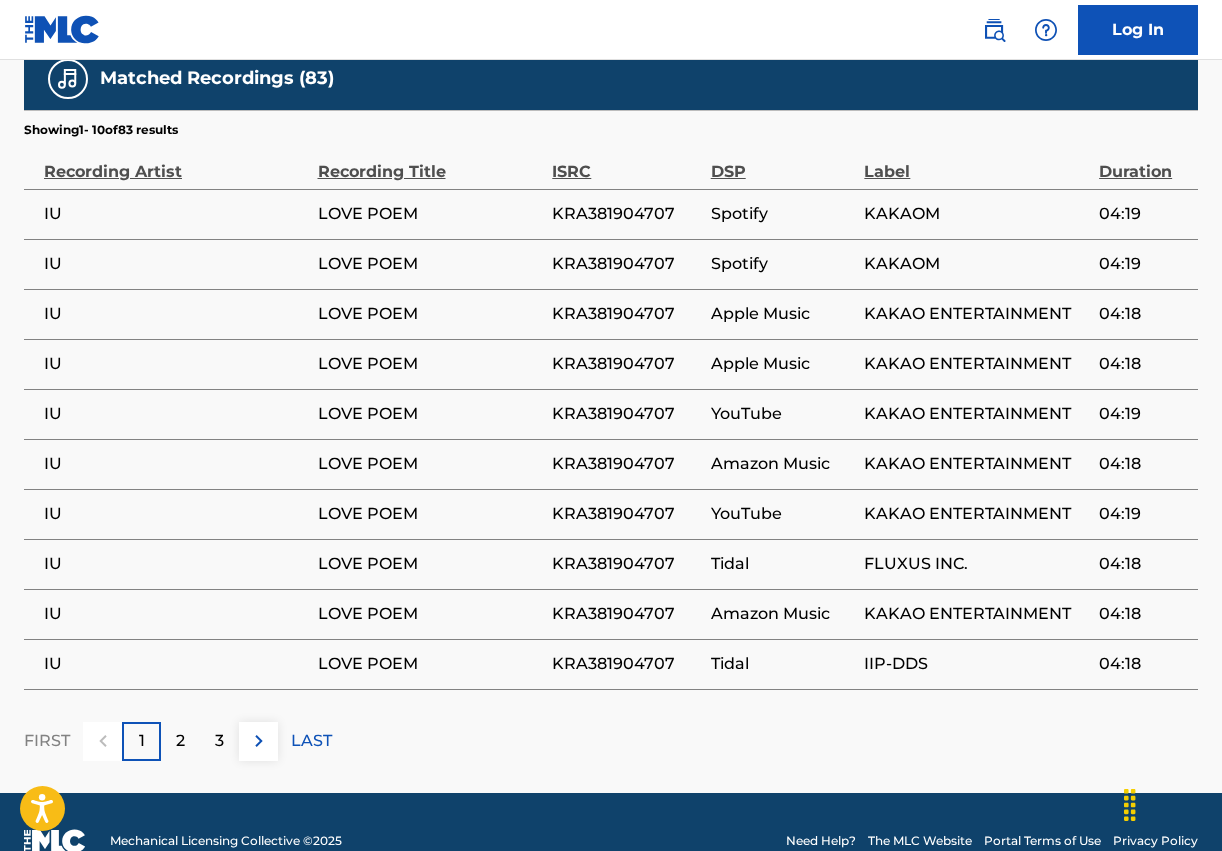 click on "2" at bounding box center [180, 741] 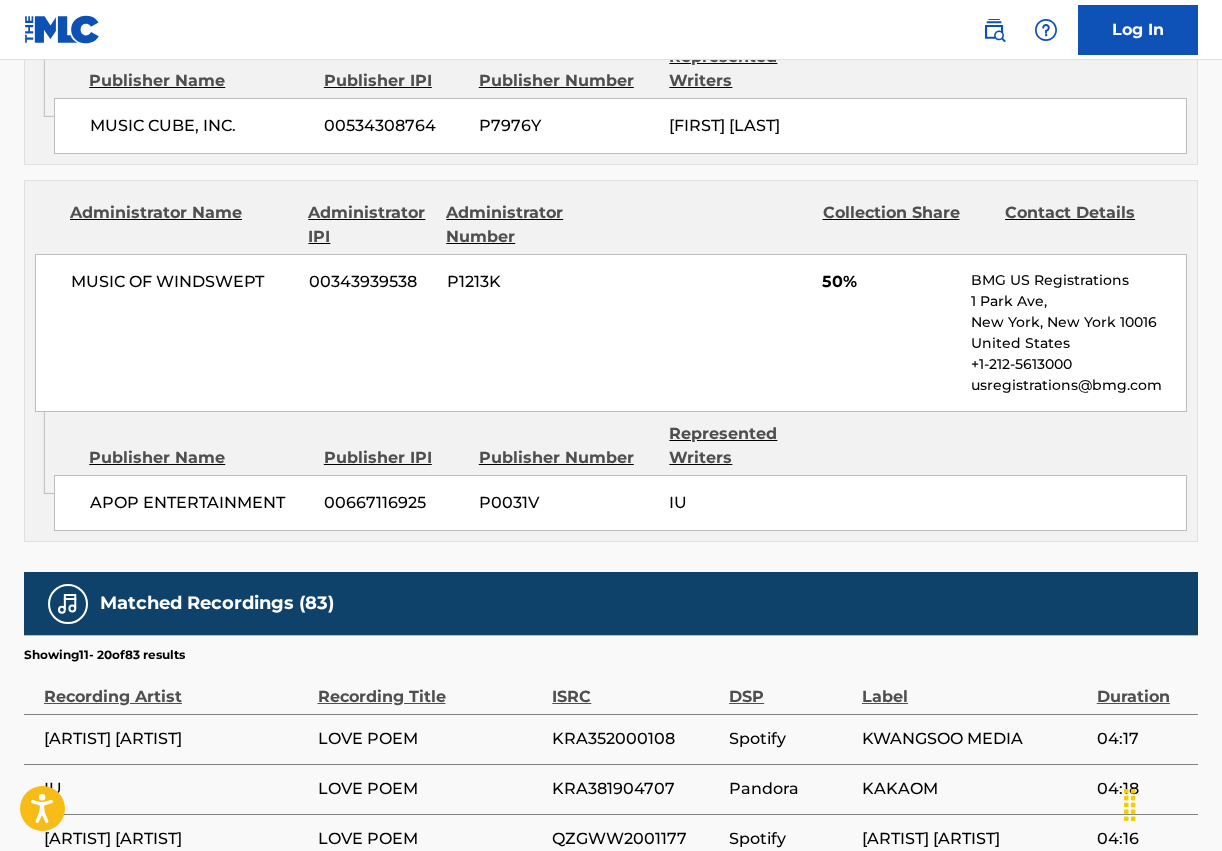 scroll, scrollTop: 1769, scrollLeft: 0, axis: vertical 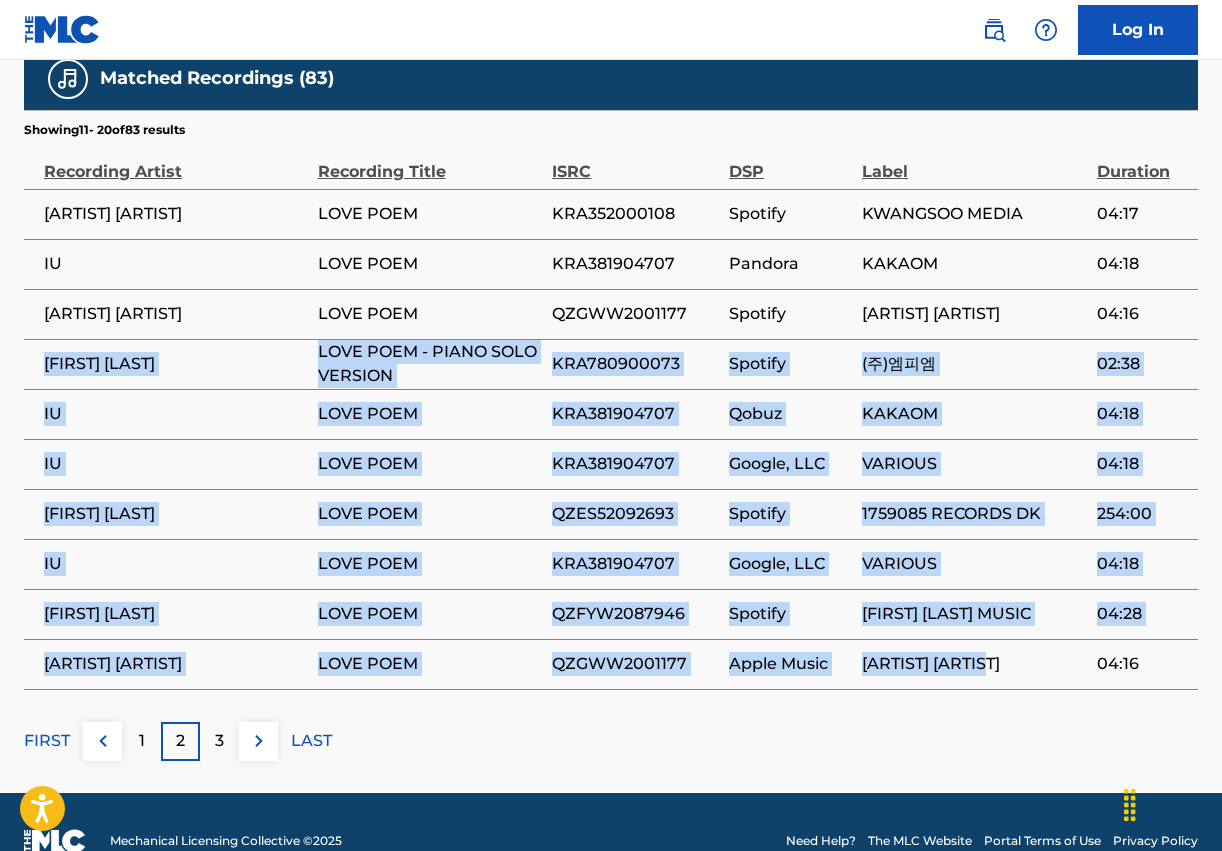 drag, startPoint x: 29, startPoint y: 332, endPoint x: 1016, endPoint y: 621, distance: 1028.4406 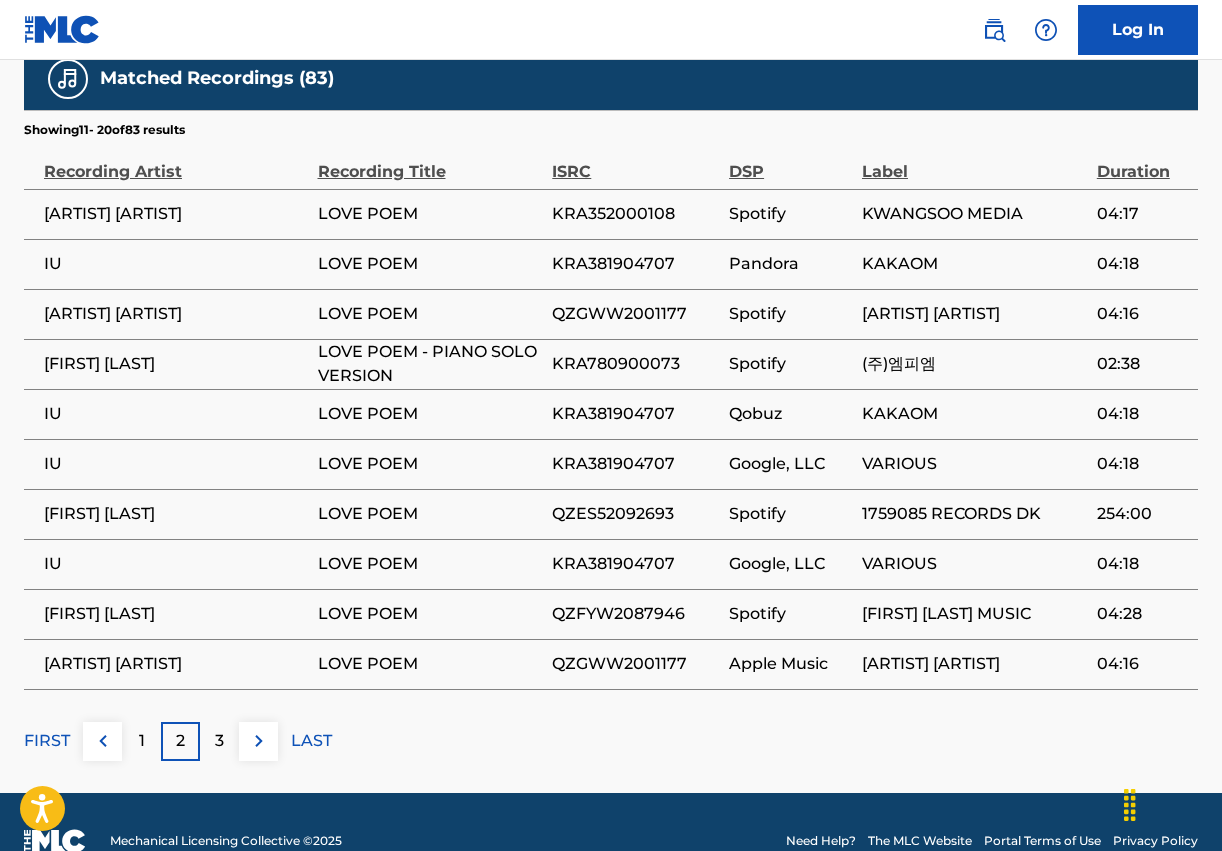 click on "[ARTIST] [ARTIST]" at bounding box center [974, 664] 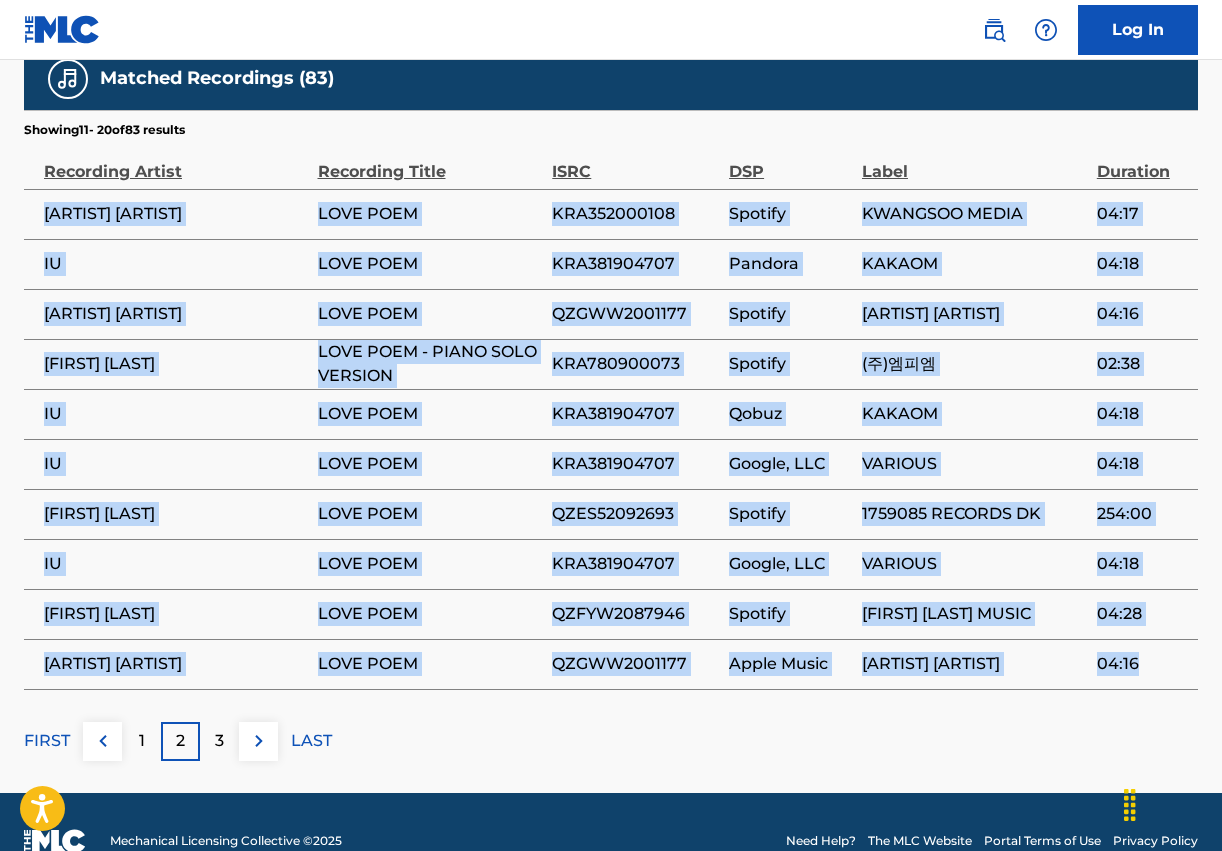 drag, startPoint x: 1178, startPoint y: 606, endPoint x: 36, endPoint y: 179, distance: 1219.2181 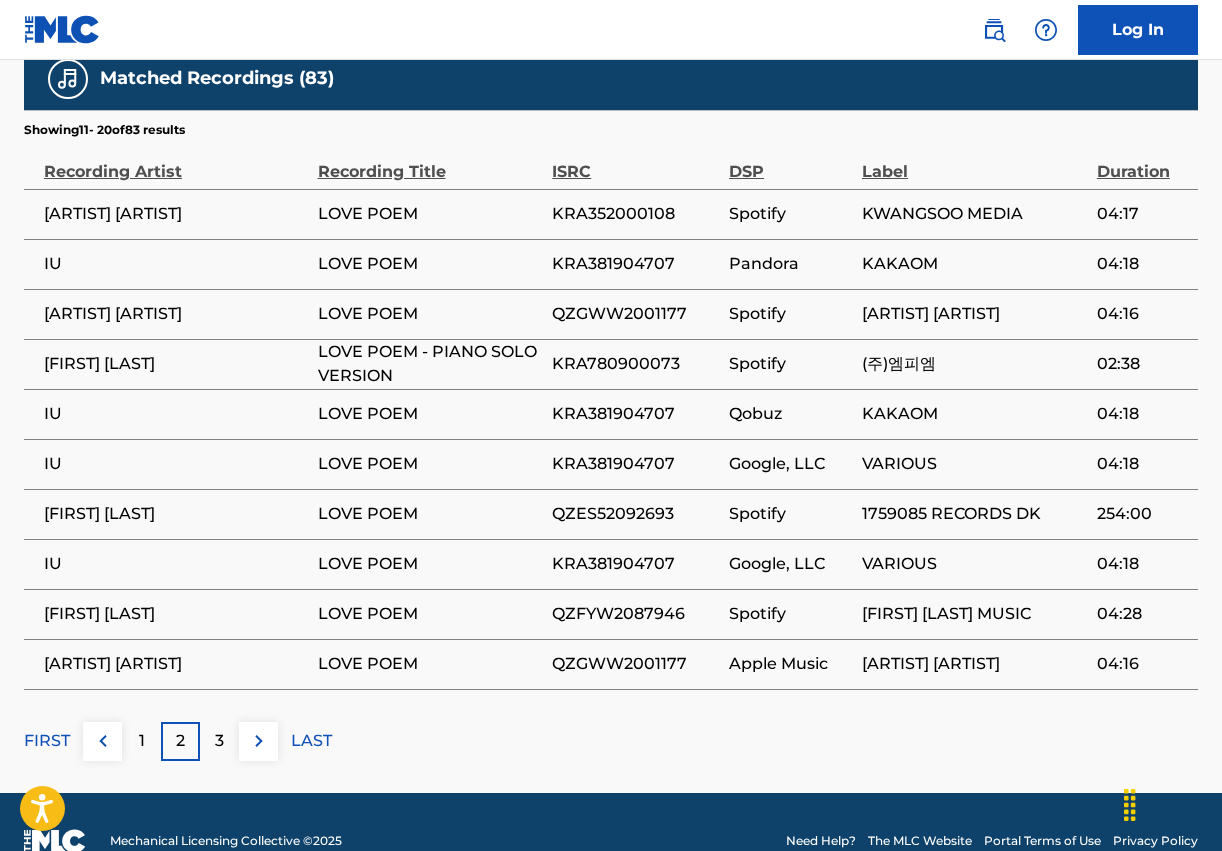 scroll, scrollTop: 573, scrollLeft: 0, axis: vertical 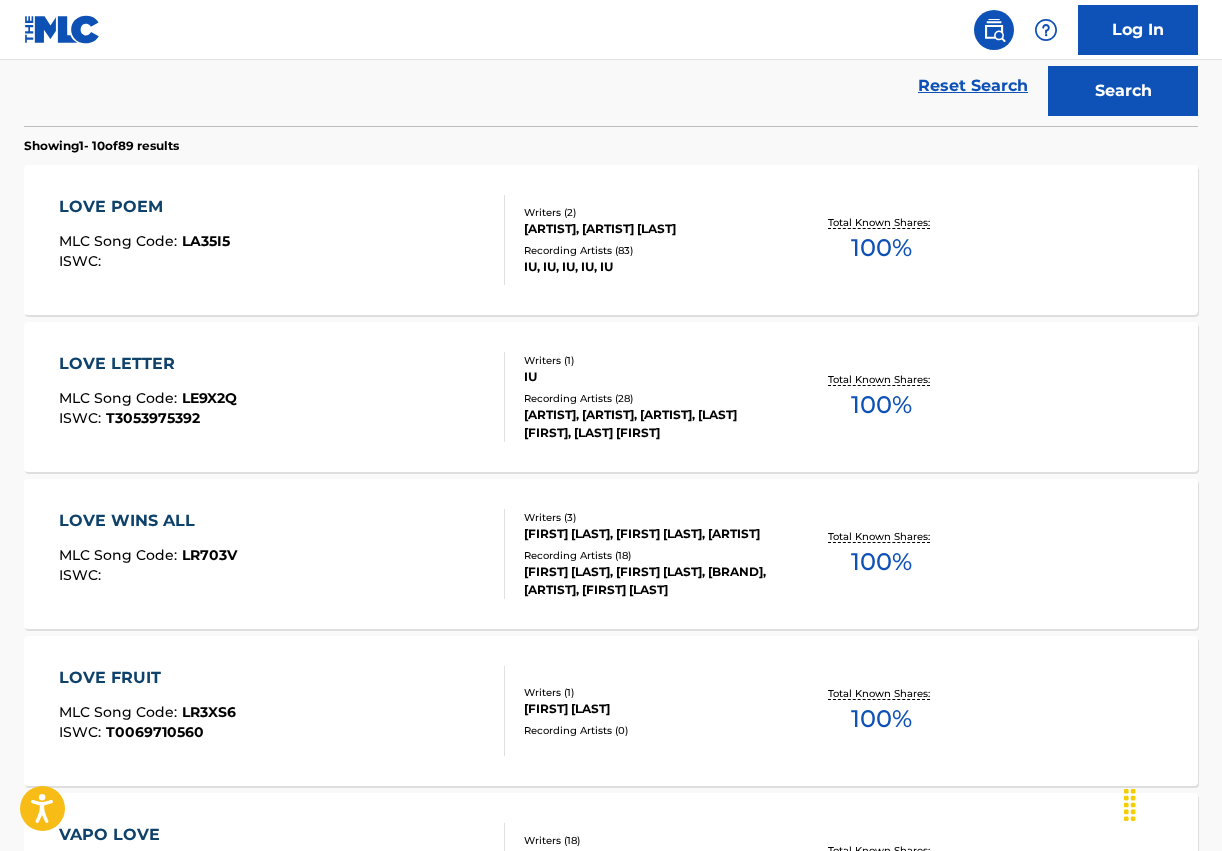 click on "LOVE LETTER MLC Song Code : LE9X2Q ISWC : T3053975392" at bounding box center (282, 397) 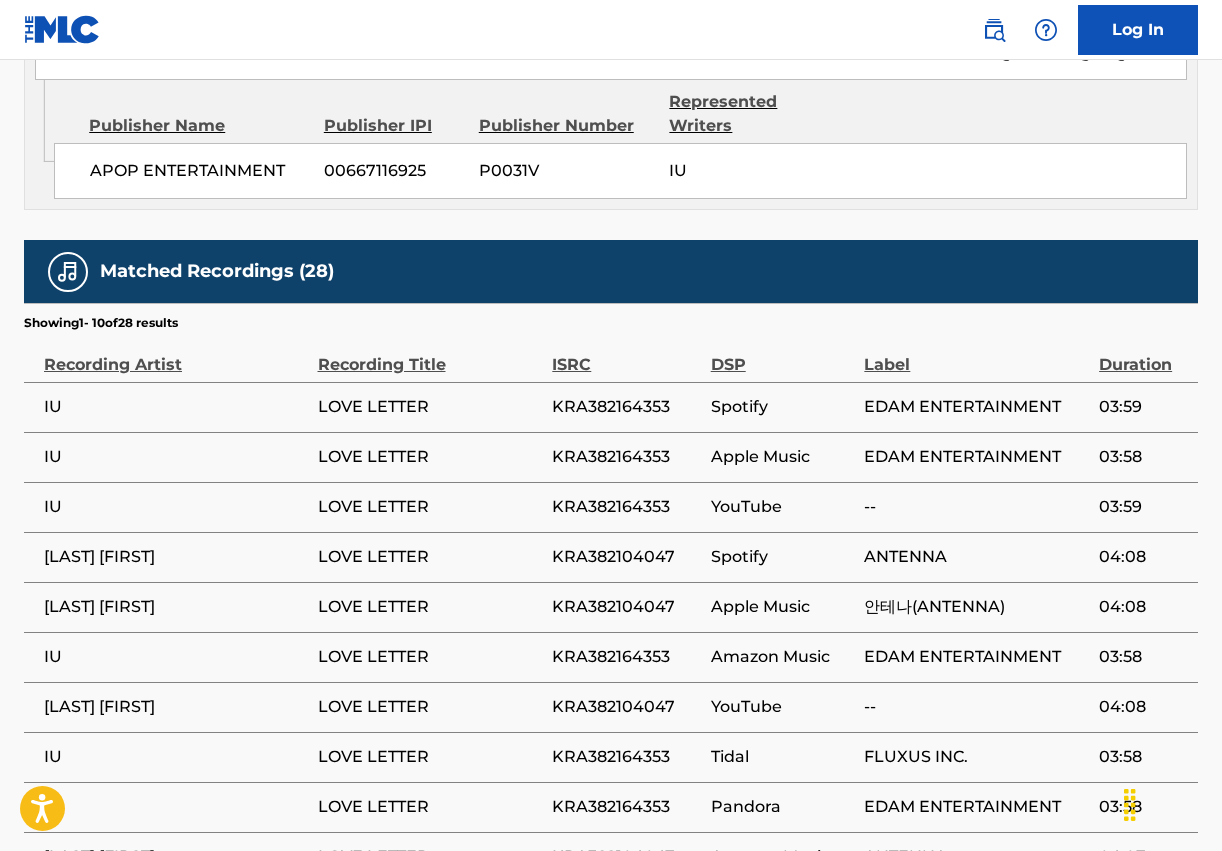 scroll, scrollTop: 1375, scrollLeft: 0, axis: vertical 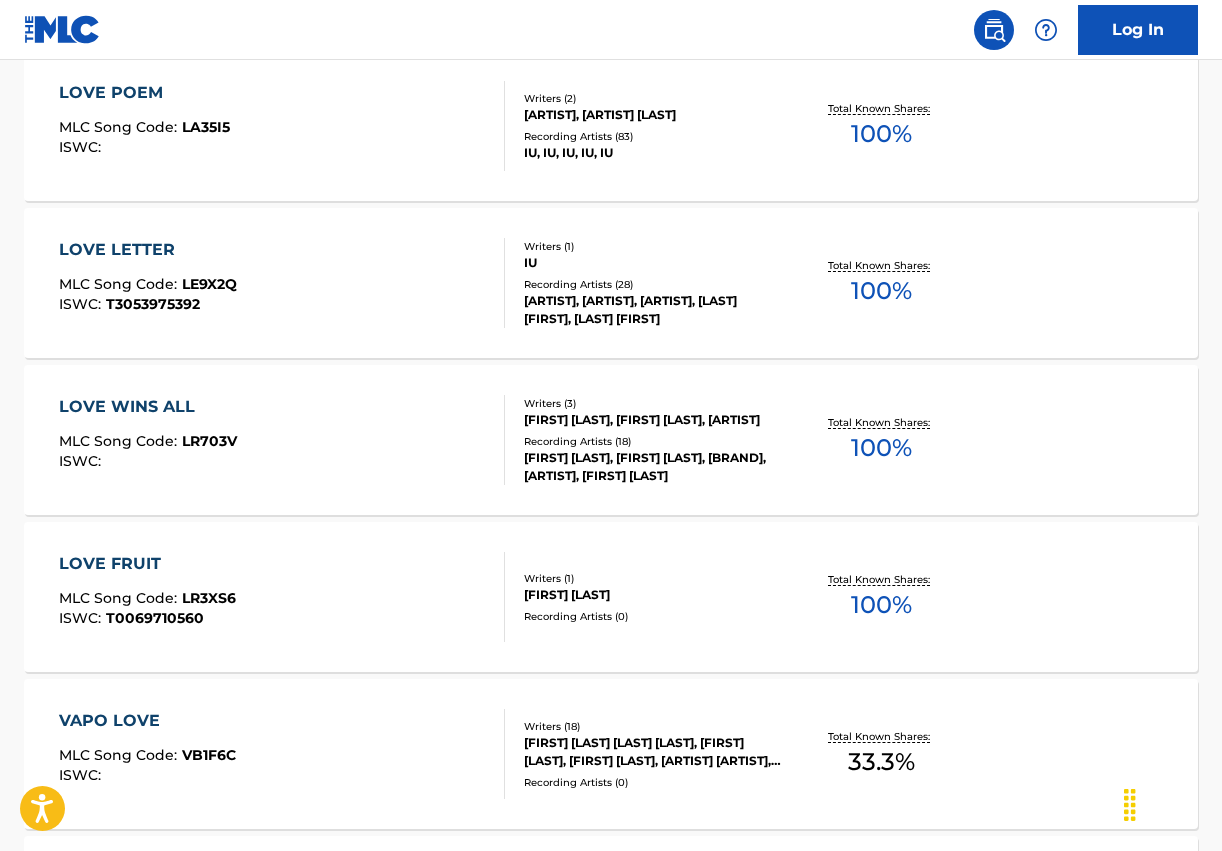 click on "LOVE WINS ALL MLC Song Code : LR703V ISWC :" at bounding box center [282, 440] 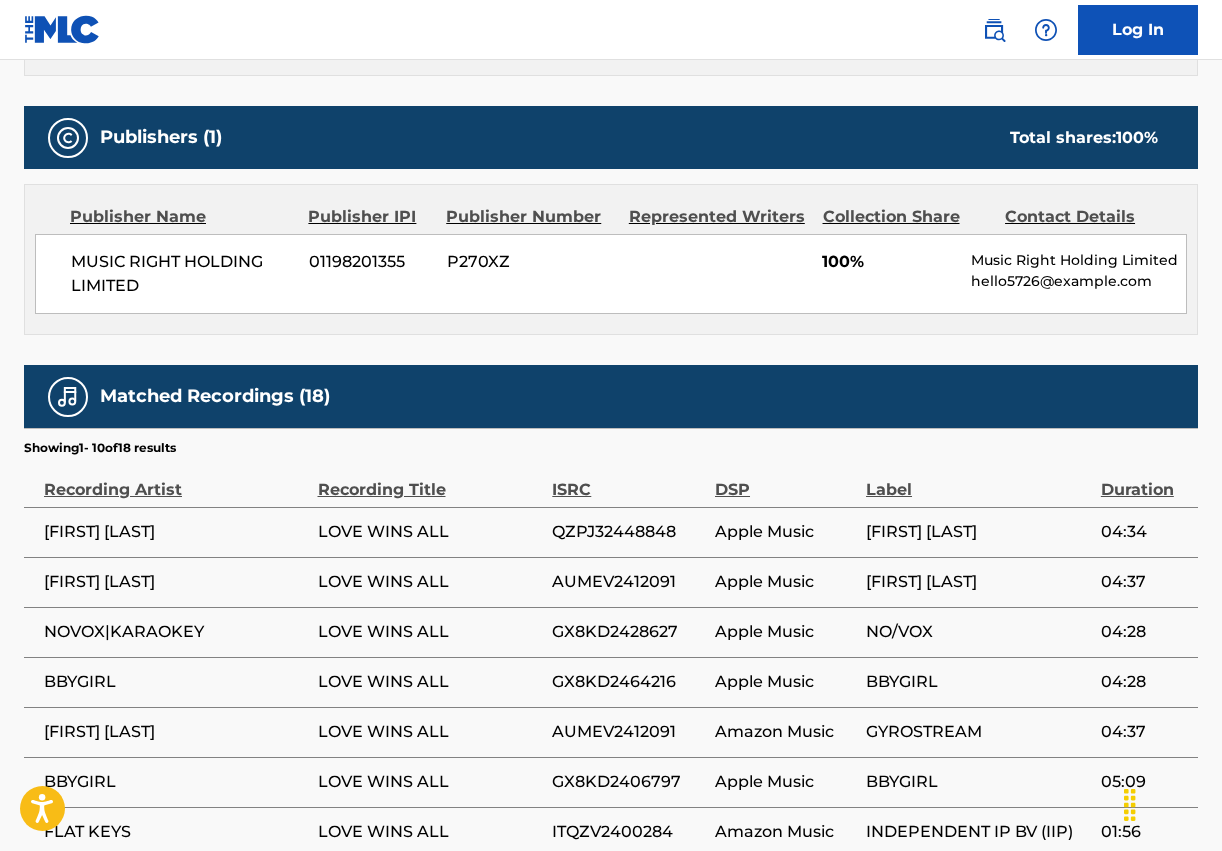 scroll, scrollTop: 527, scrollLeft: 0, axis: vertical 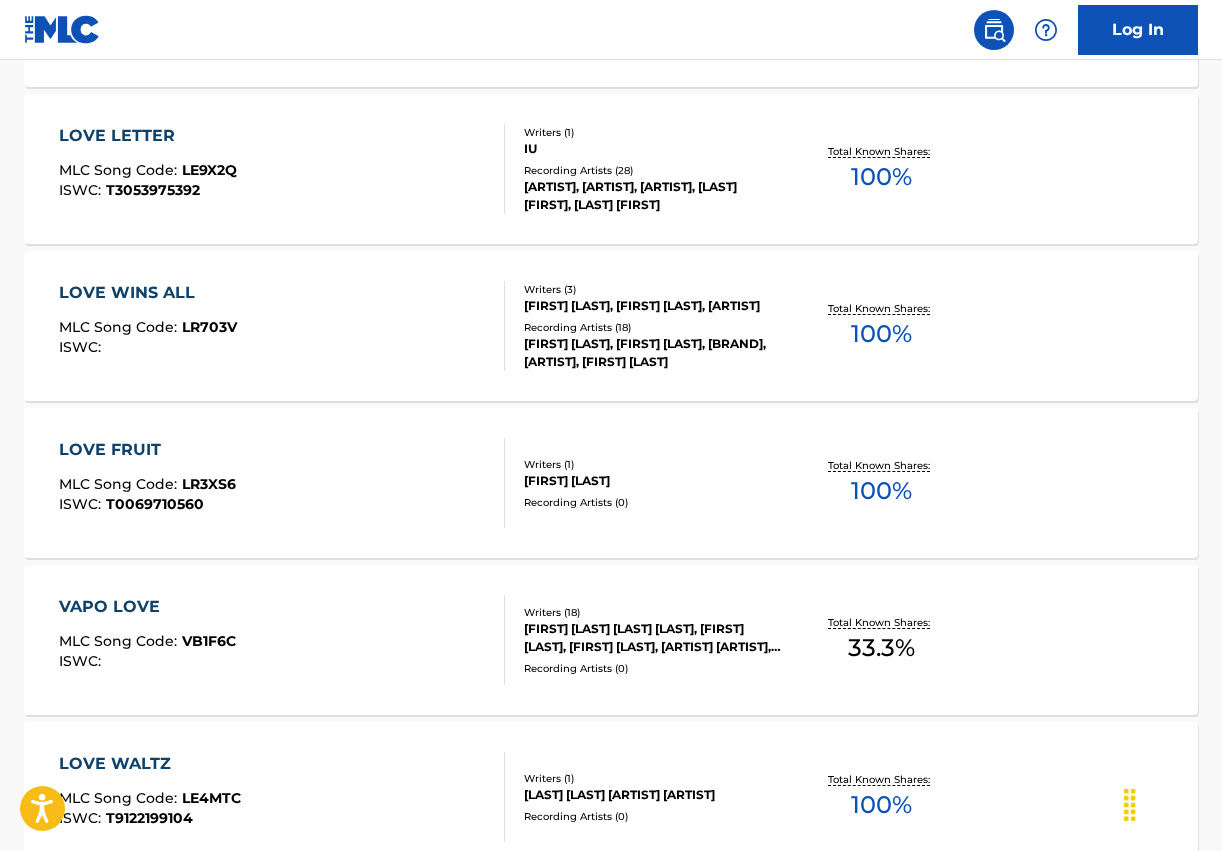 click on "LOVE WINS ALL MLC Song Code : LR703V ISWC : Writers ( 3 ) [FIRST] [LAST], [FIRST] [LAST], [ARTIST] Recording Artists ( 18 ) [FIRST] [LAST], [FIRST] [LAST], [BRAND], [ARTIST], [FIRST] [LAST] Total Known Shares: 100 %" at bounding box center [611, 326] 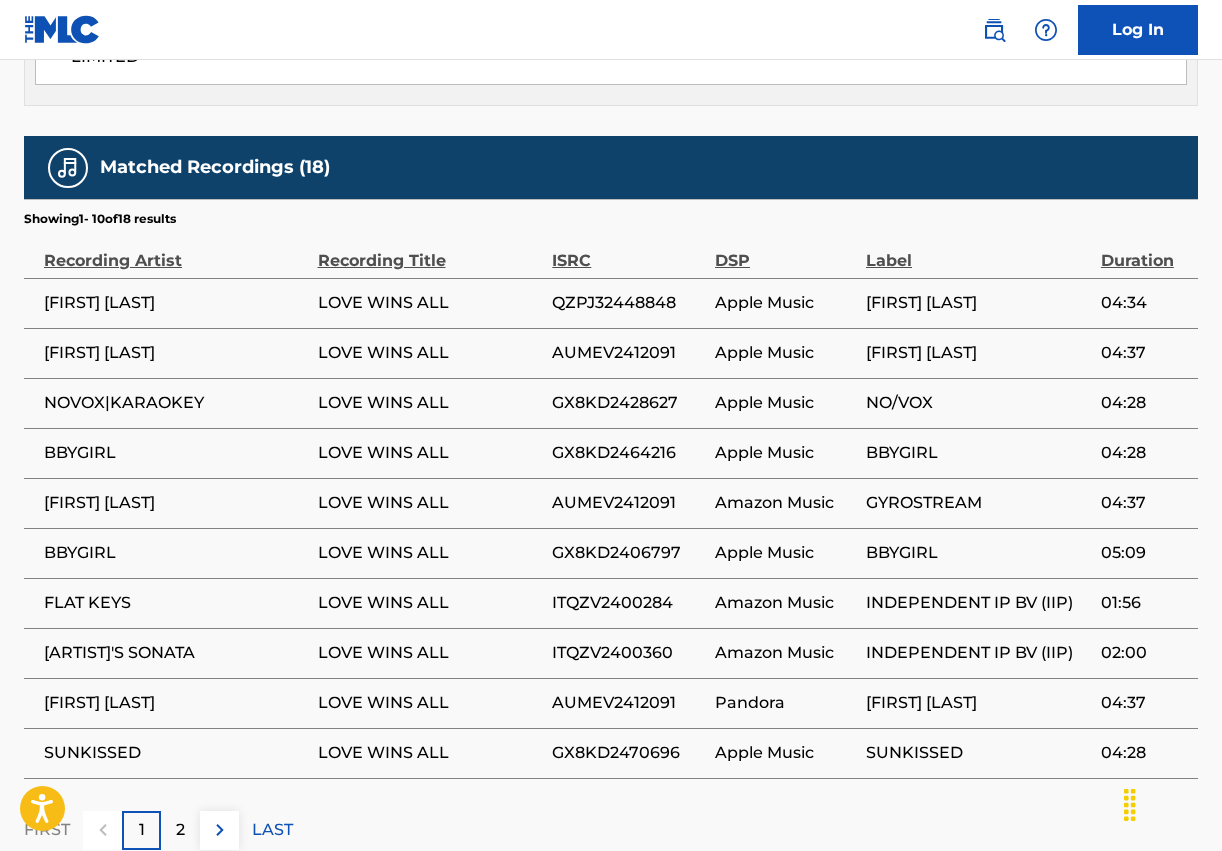 scroll, scrollTop: 1200, scrollLeft: 0, axis: vertical 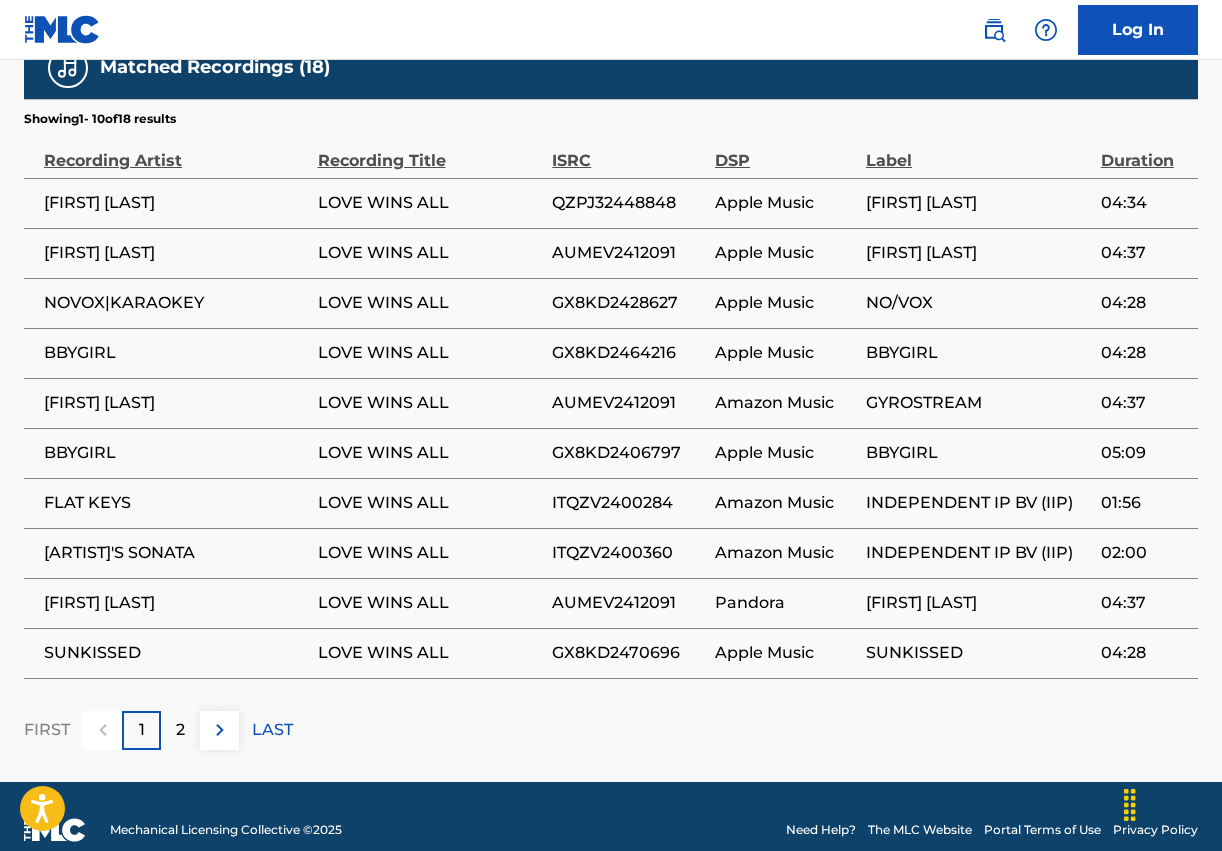 click on "2" at bounding box center [180, 730] 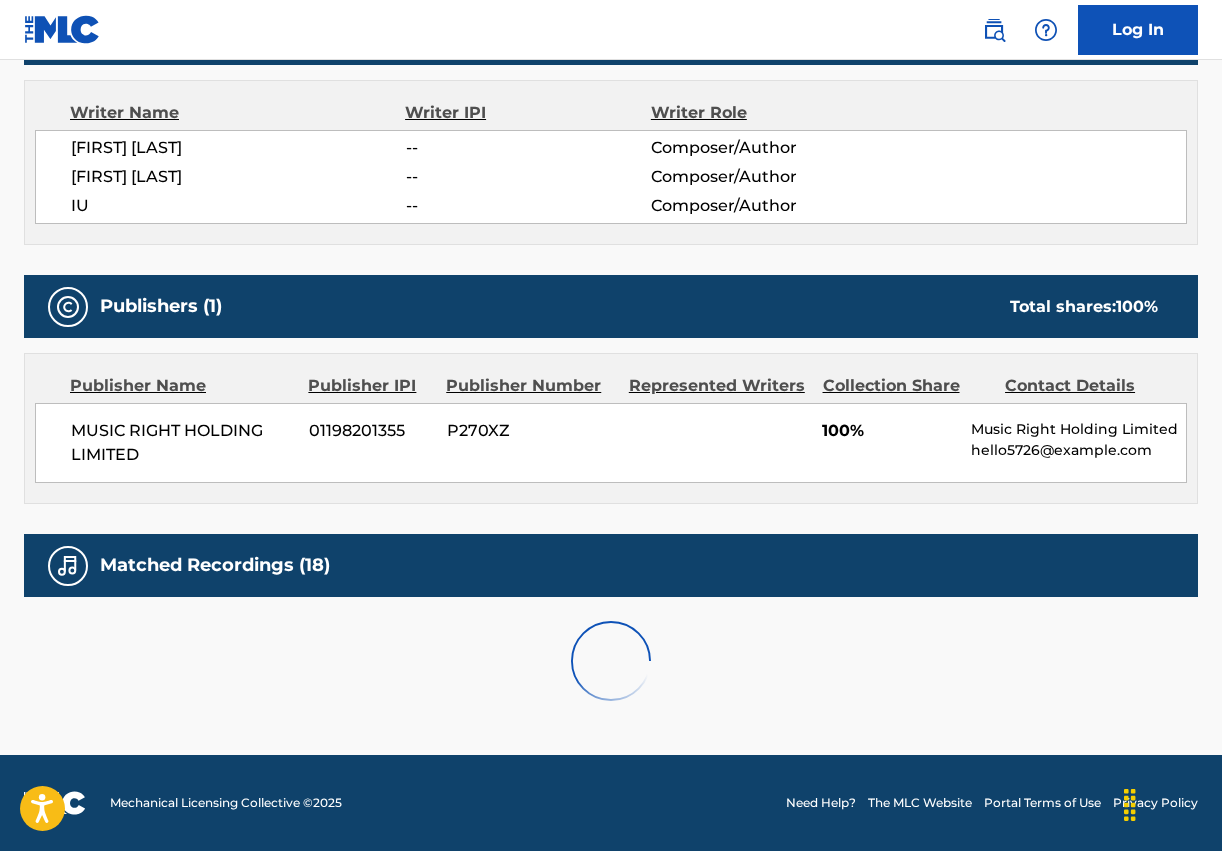 scroll, scrollTop: 1127, scrollLeft: 0, axis: vertical 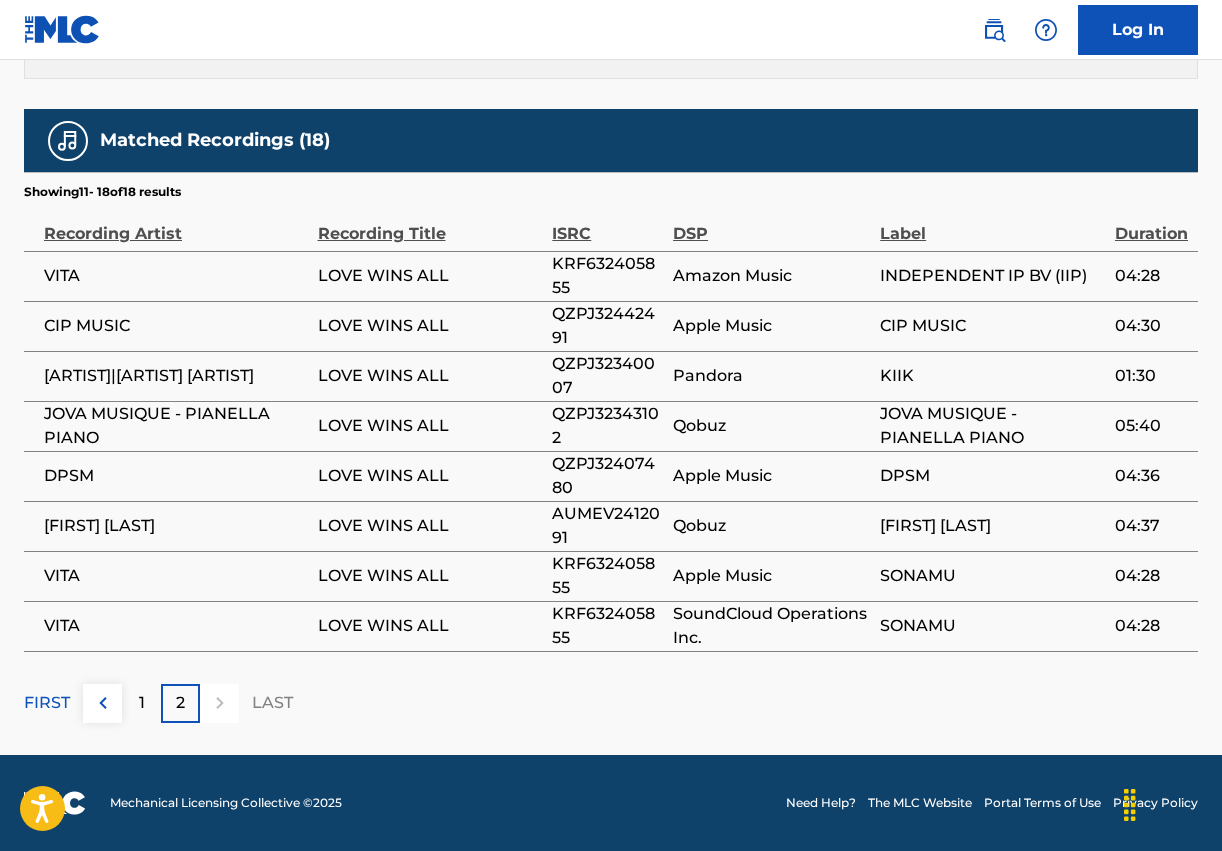click on "1" at bounding box center [141, 703] 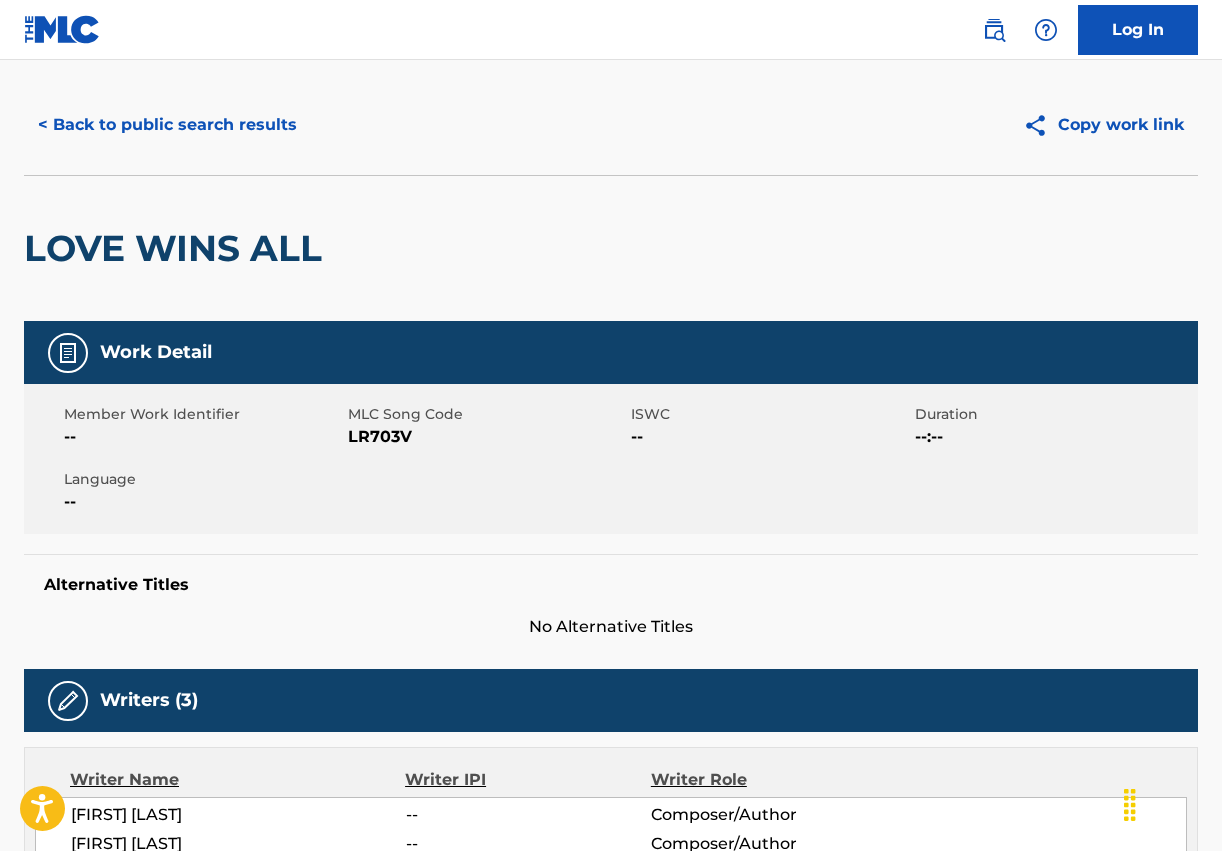 scroll, scrollTop: 0, scrollLeft: 0, axis: both 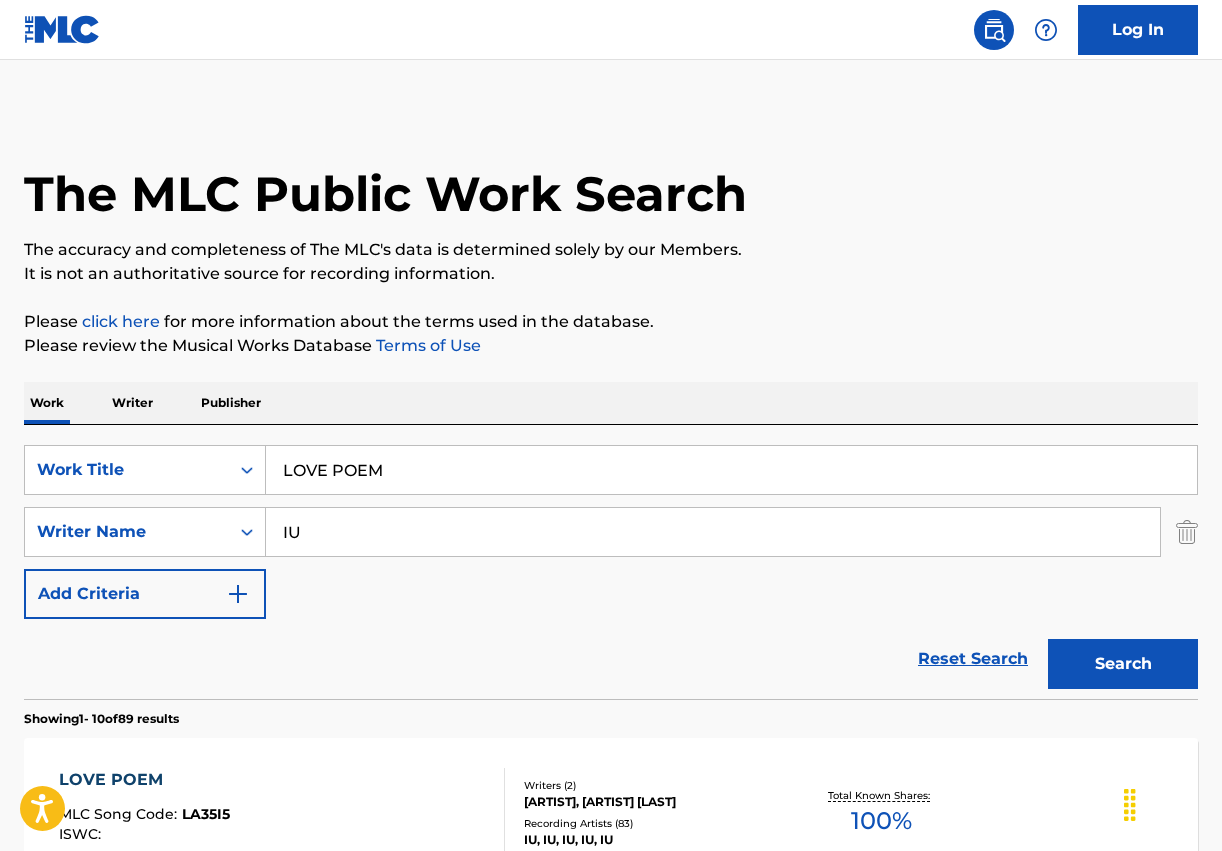 drag, startPoint x: 289, startPoint y: 544, endPoint x: 96, endPoint y: 502, distance: 197.51709 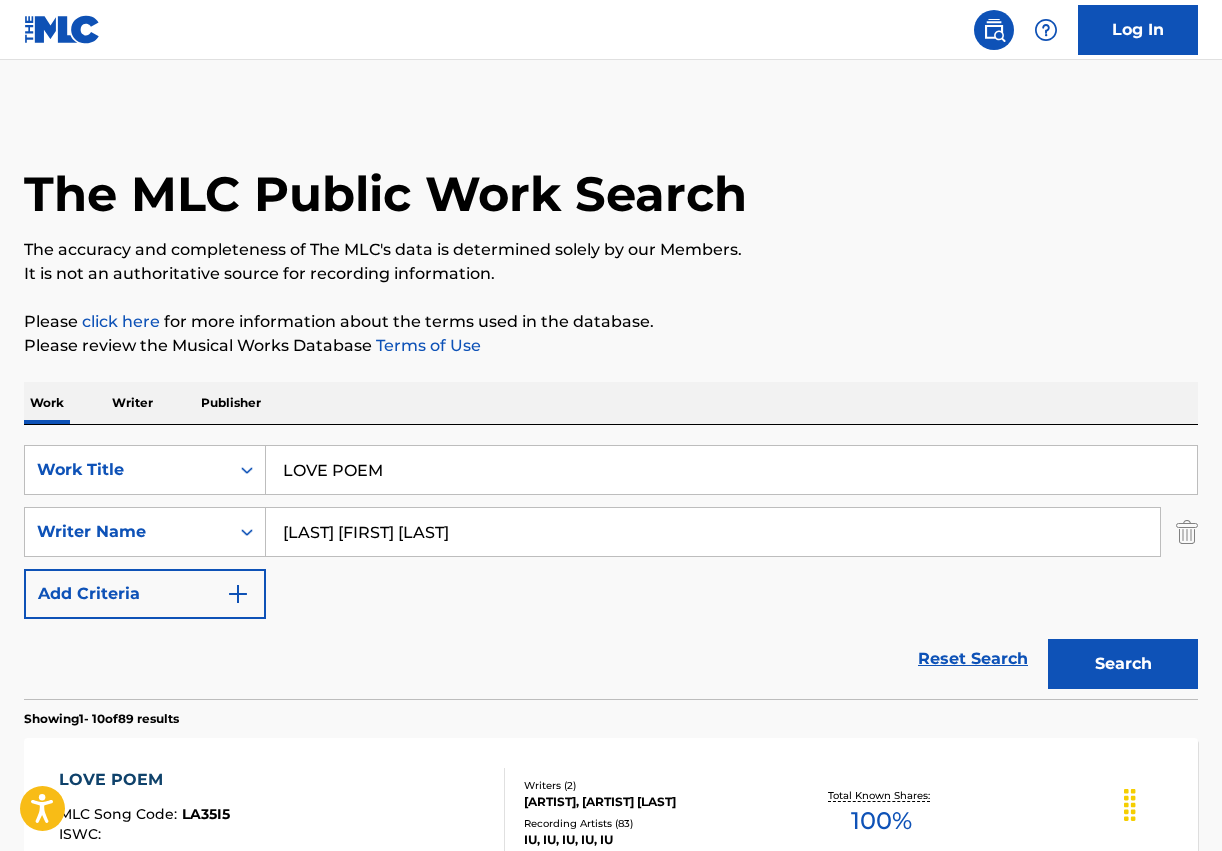 type on "[LAST] [FIRST] [LAST]" 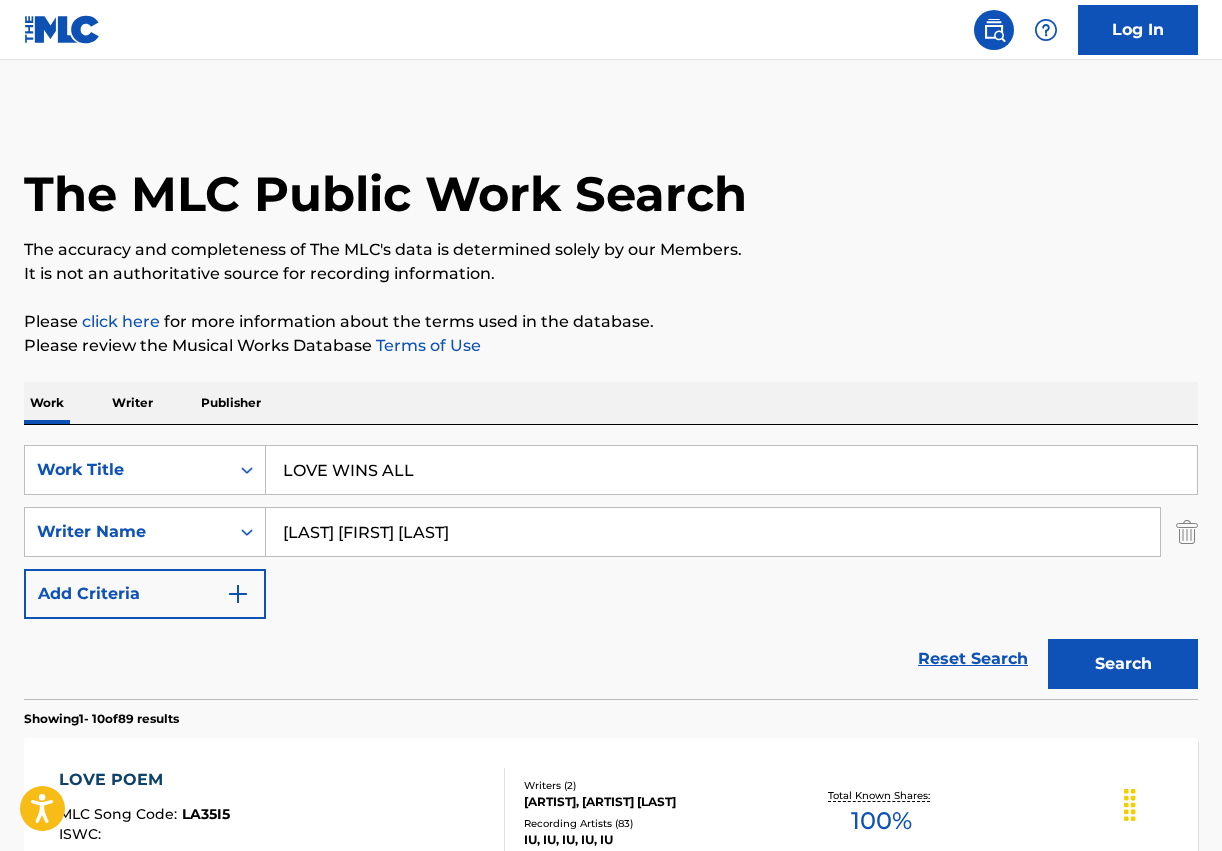 type on "LOVE WINS ALL" 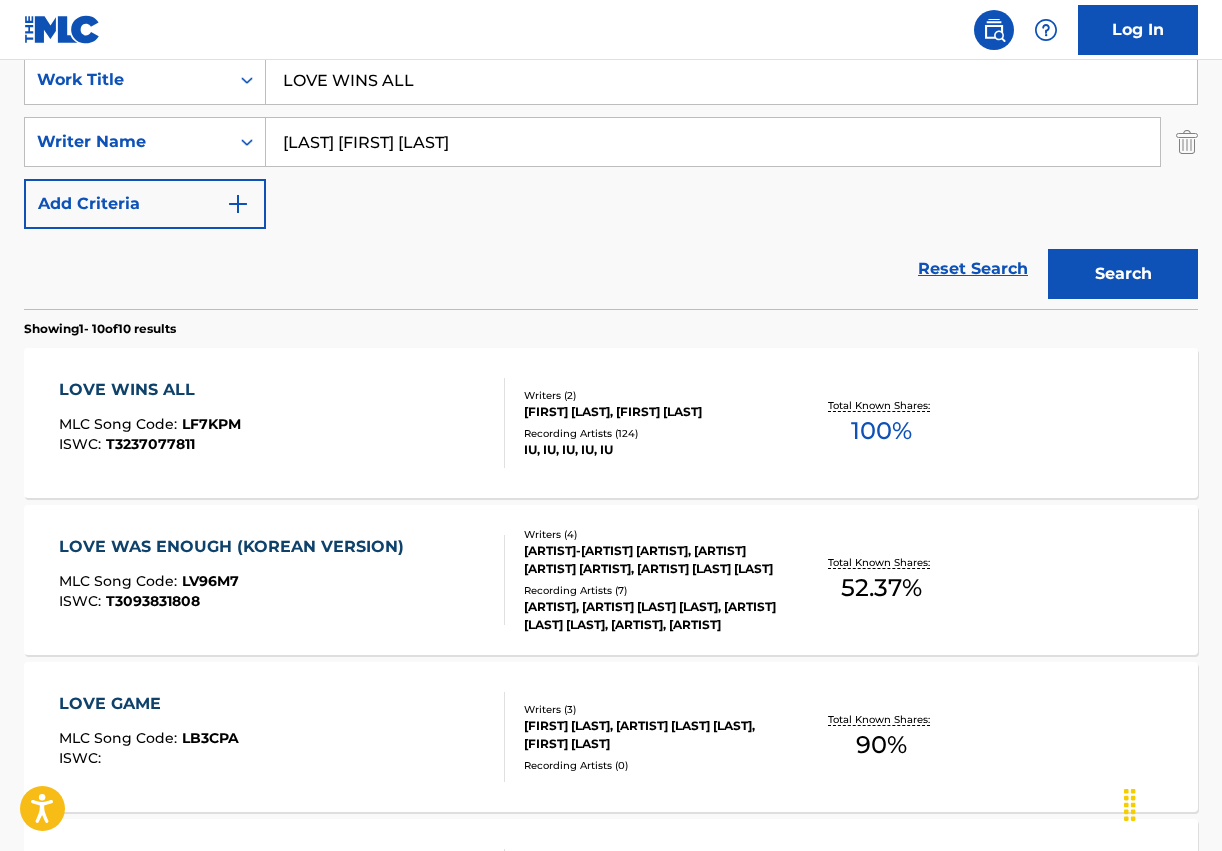 scroll, scrollTop: 400, scrollLeft: 0, axis: vertical 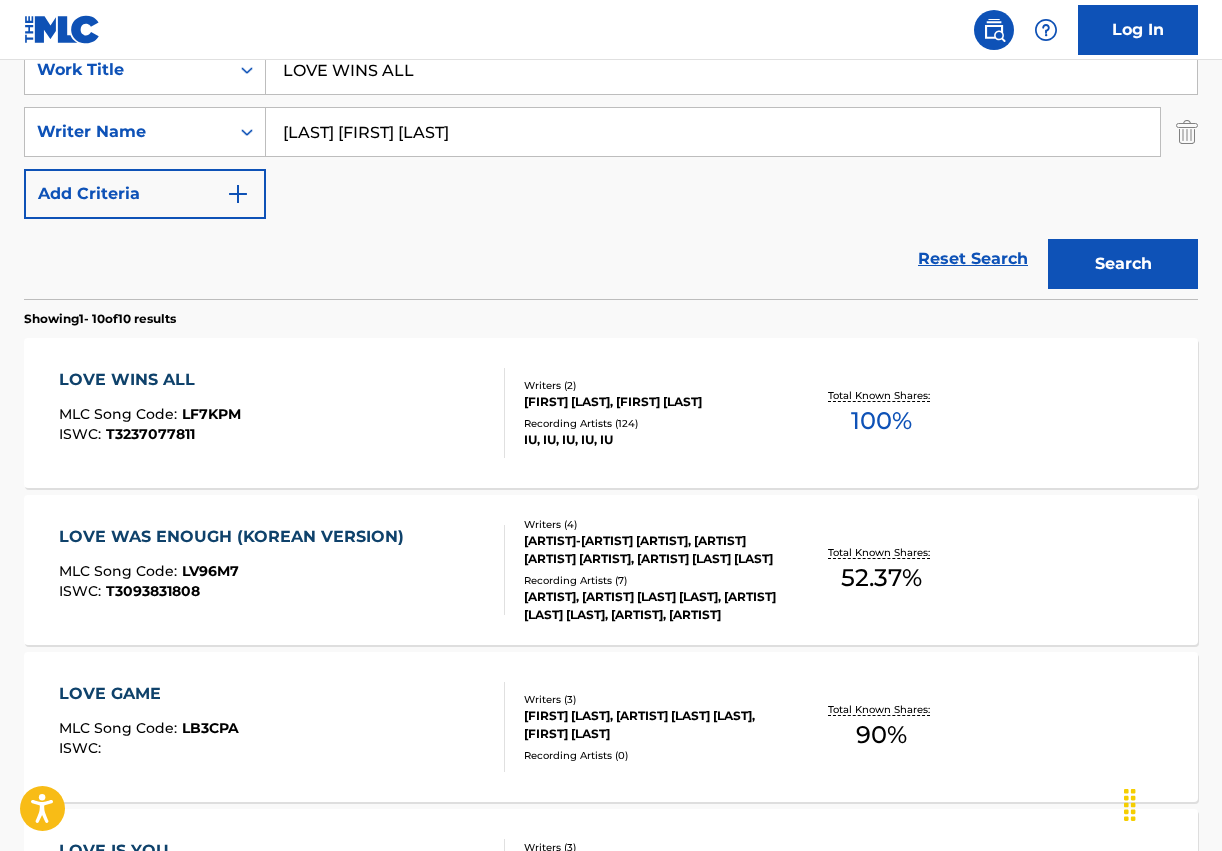 click on "LOVE WINS ALL MLC Song Code : LF7KPM ISWC : T3237077811" at bounding box center (282, 413) 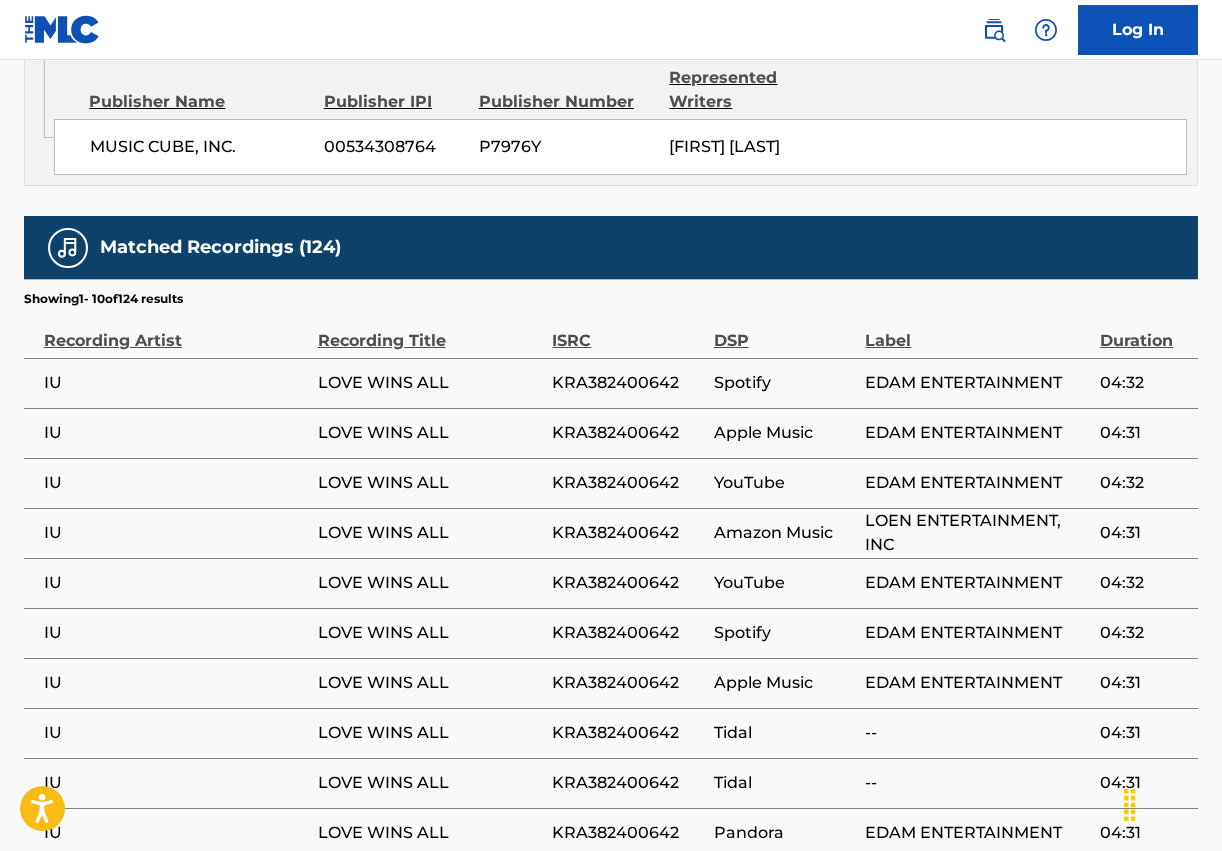 scroll, scrollTop: 1769, scrollLeft: 0, axis: vertical 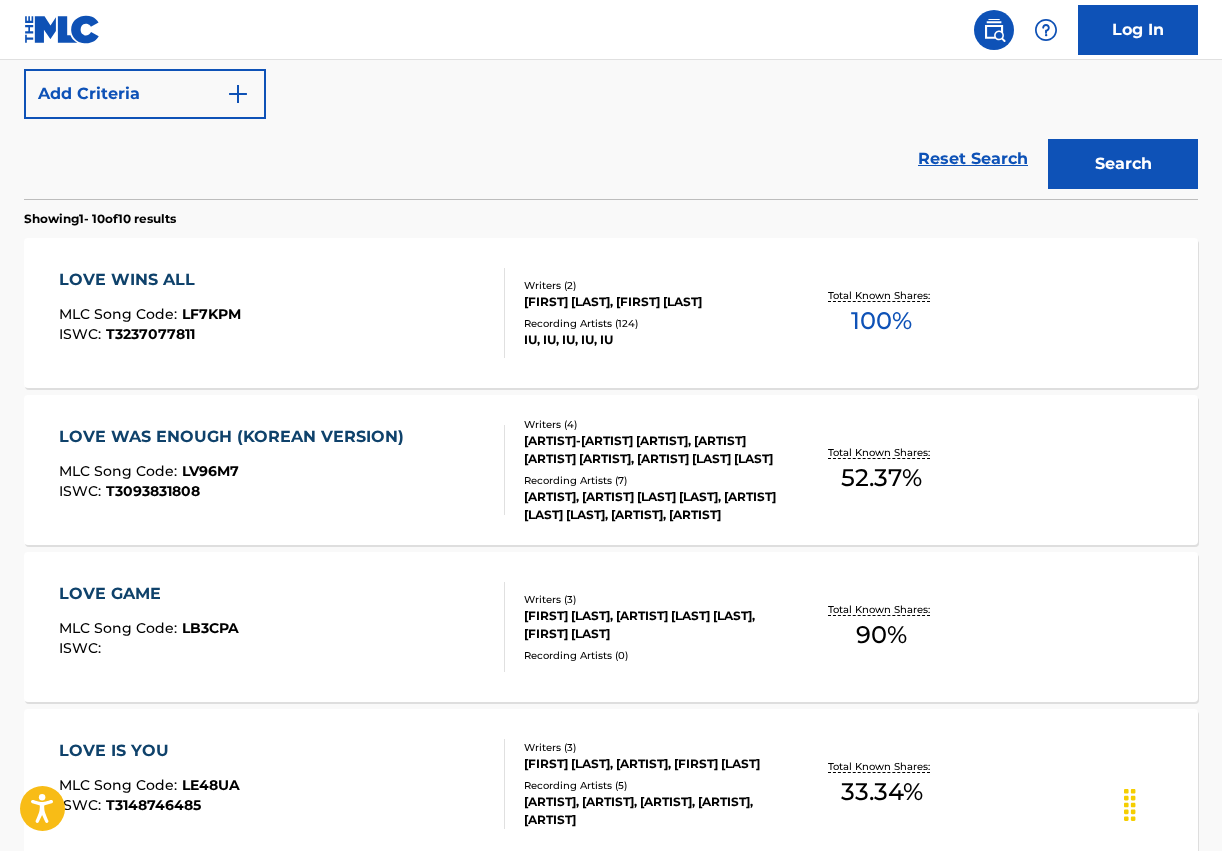 click on "LOVE WINS ALL MLC Song Code : LF7KPM ISWC : T3237077811 Writers ( 2 ) [LAST] [LAST], [FIRST] [LAST] Recording Artists ( 124 ) [ARTIST], [ARTIST], [ARTIST], [ARTIST], [ARTIST] Total Known Shares: 100 %" at bounding box center [611, 313] 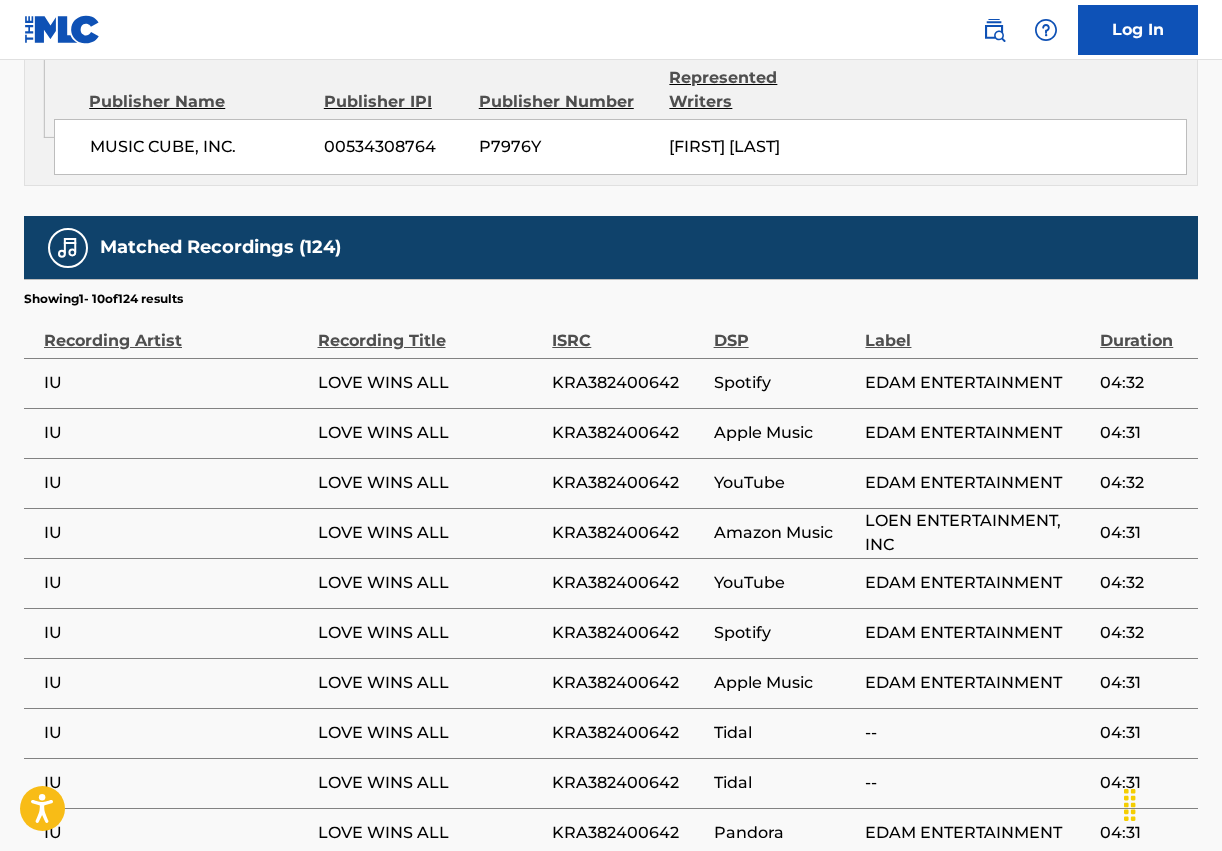 scroll, scrollTop: 1769, scrollLeft: 0, axis: vertical 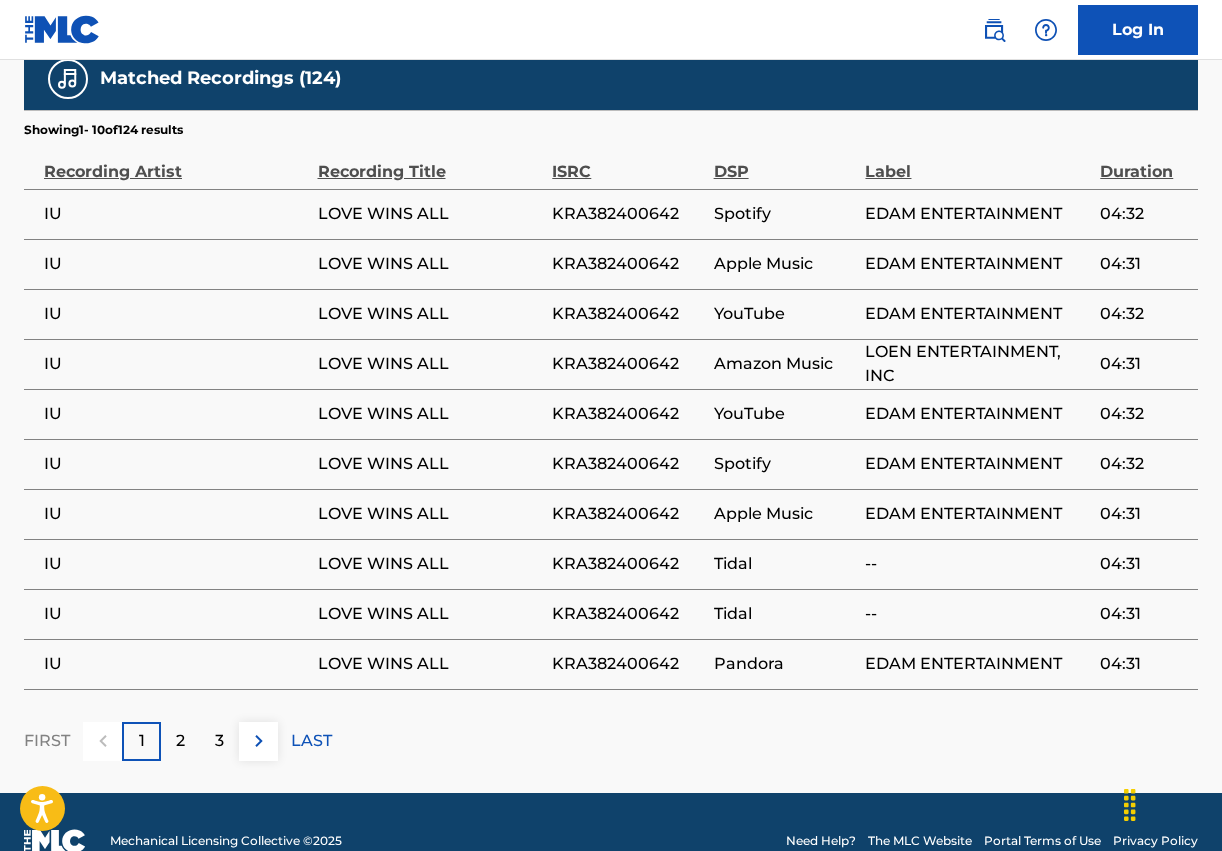click on "BMG US Registrations 1 Park Ave, New York, New York 10016 United States +1-212-5613000 usregistrations@bmg.com Admin Original Publisher Connecting Line Publisher Name Publisher IPI Publisher Number Represented Writers APOP ENTERTAINMENT 00667116925 P0031V Administrator Name Administrator IPI Administrator Number Collection Share Contact Details SONGS OF PEER, LTD. 00337211392 P3483W 50% Peer Music 901 West Alameda Avenue, Burbank, California 91506 United States +1-818-4807000 peermusicMLCinquiry@peermusic.com 00534308764" at bounding box center (611, -449) 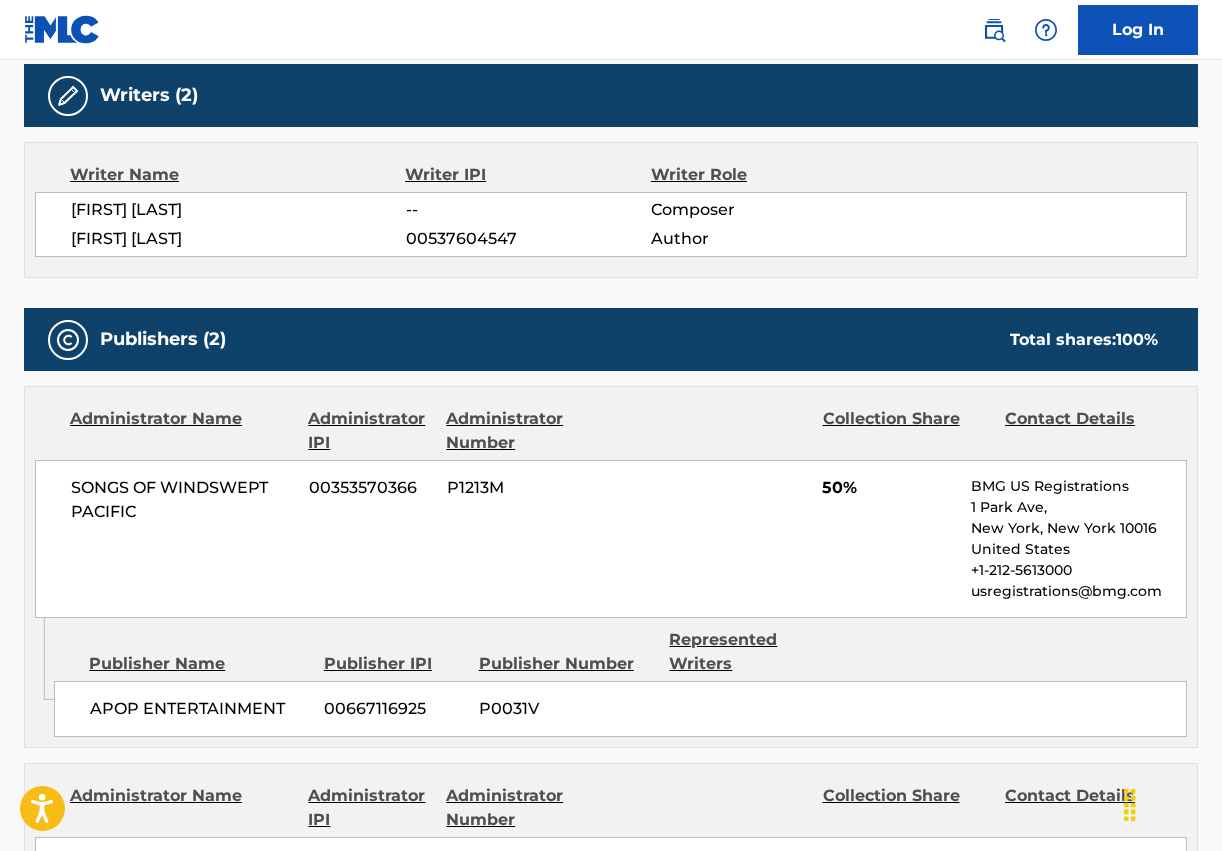 scroll, scrollTop: 1769, scrollLeft: 0, axis: vertical 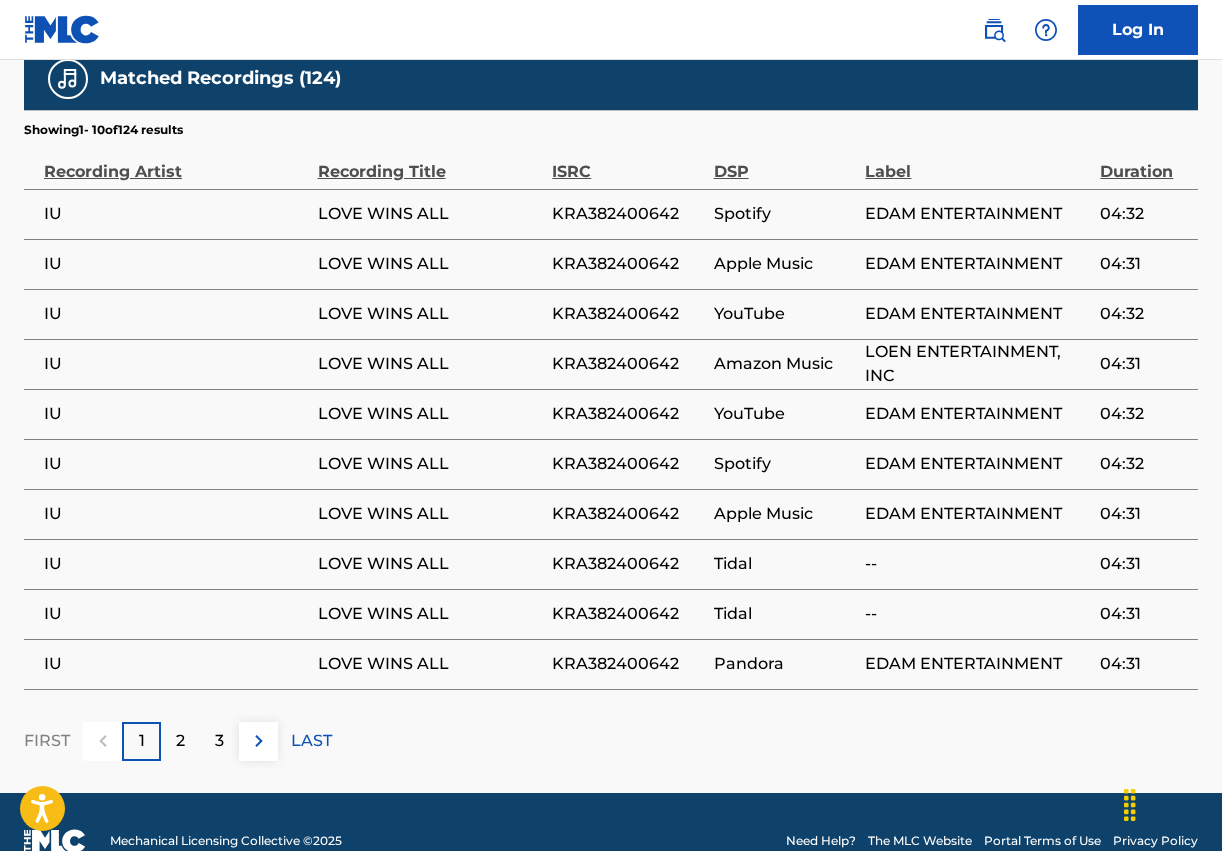 click on "2" at bounding box center (180, 741) 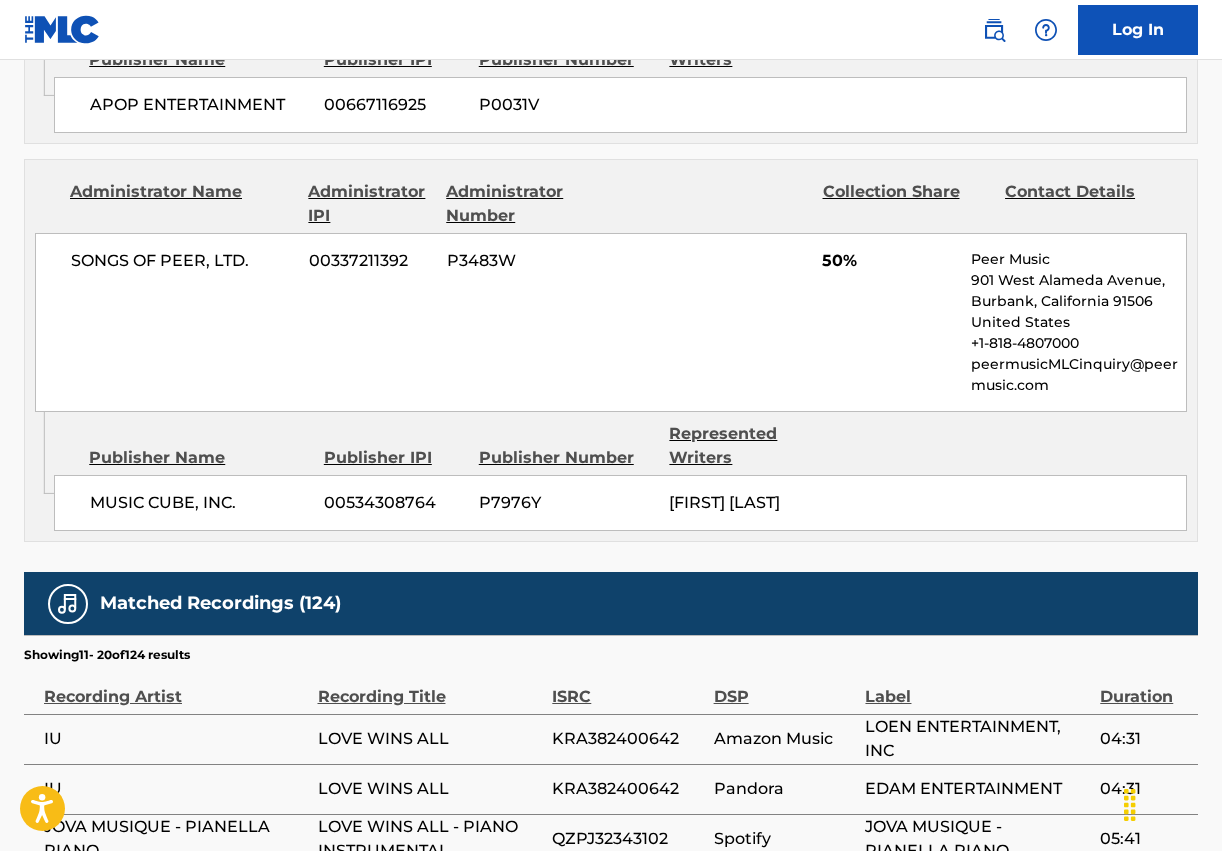 scroll, scrollTop: 1769, scrollLeft: 0, axis: vertical 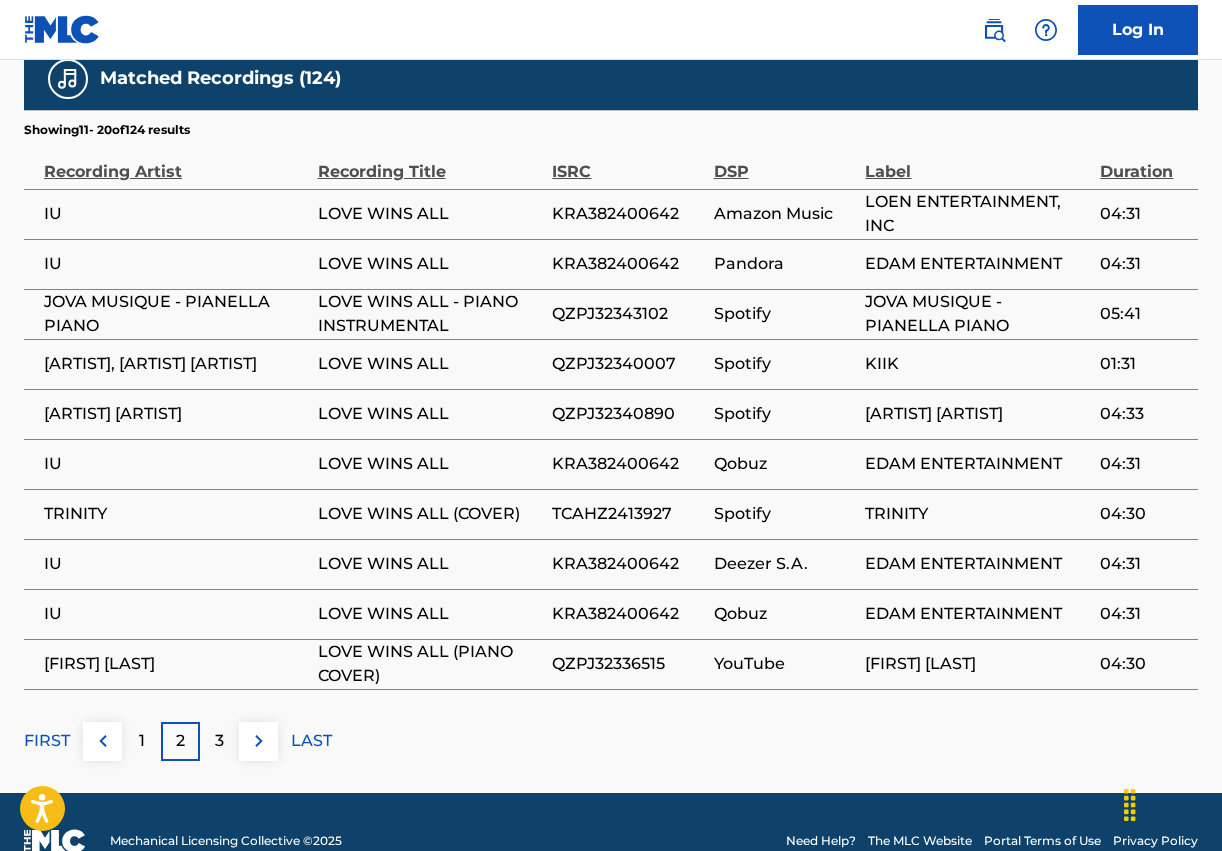 click on "3" at bounding box center (219, 741) 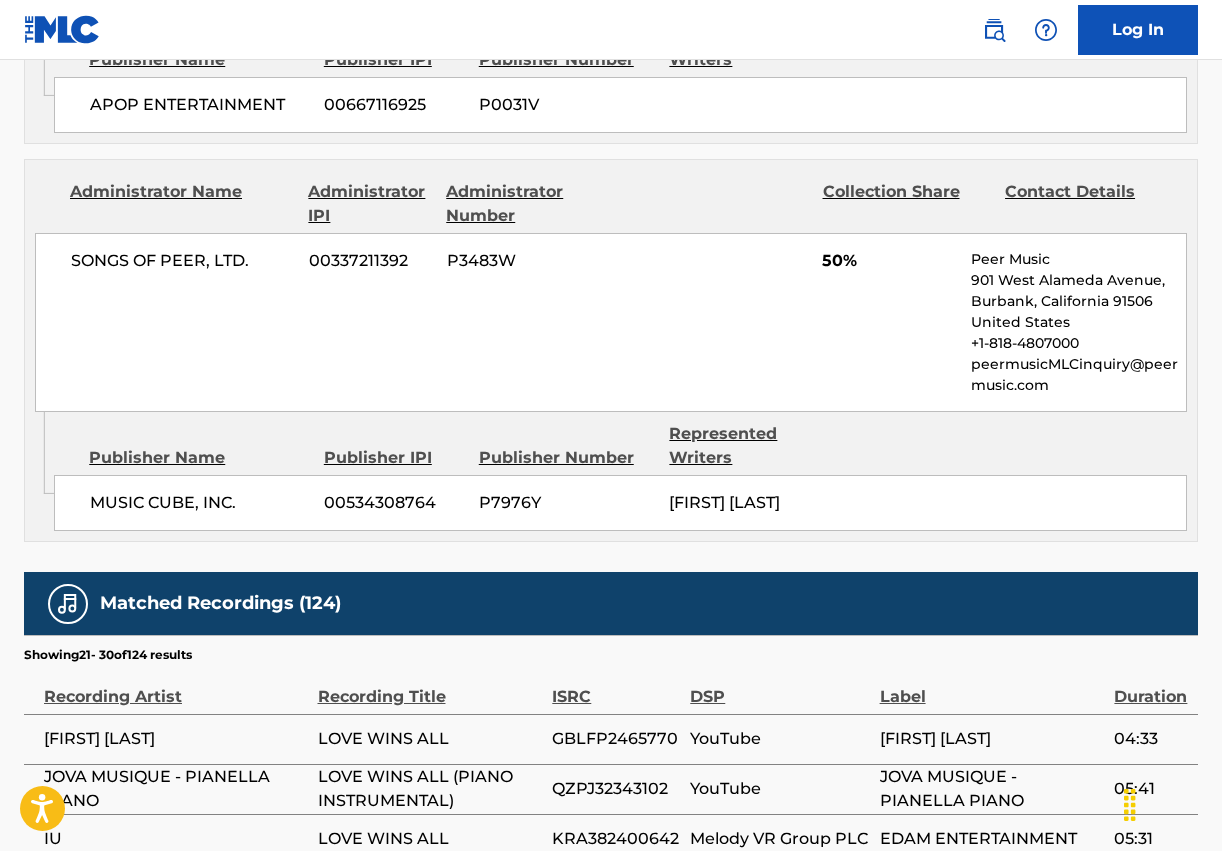 scroll, scrollTop: 1769, scrollLeft: 0, axis: vertical 